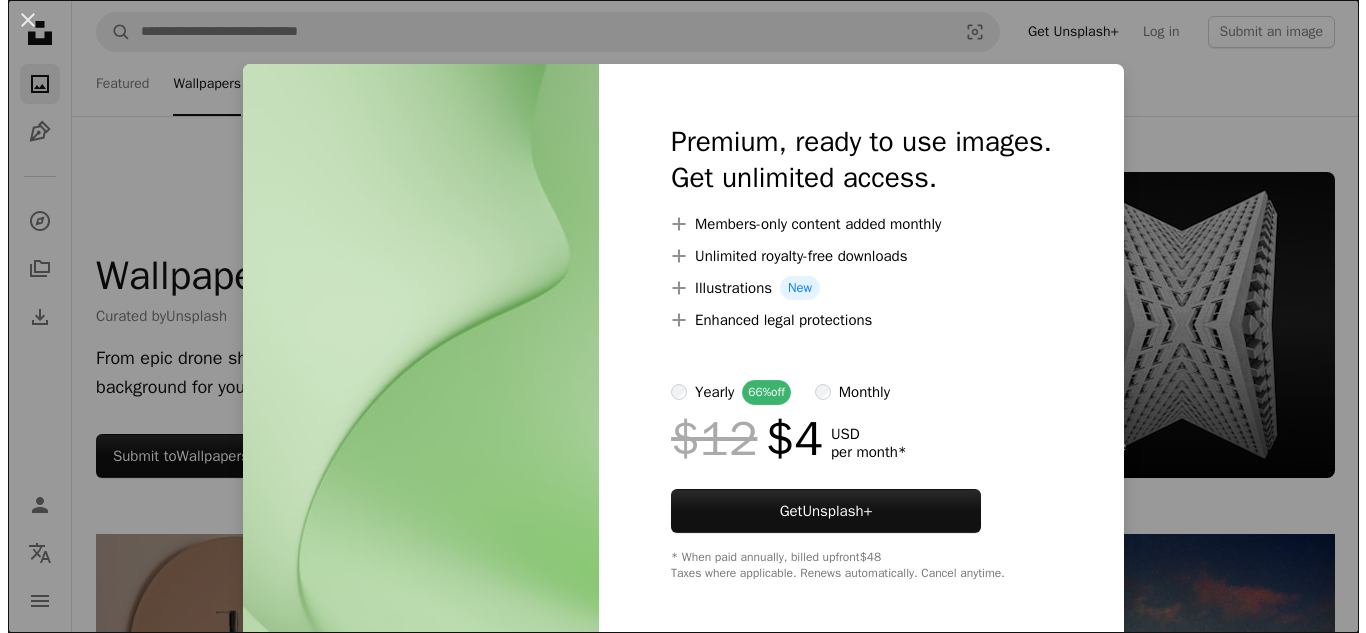scroll, scrollTop: 18000, scrollLeft: 0, axis: vertical 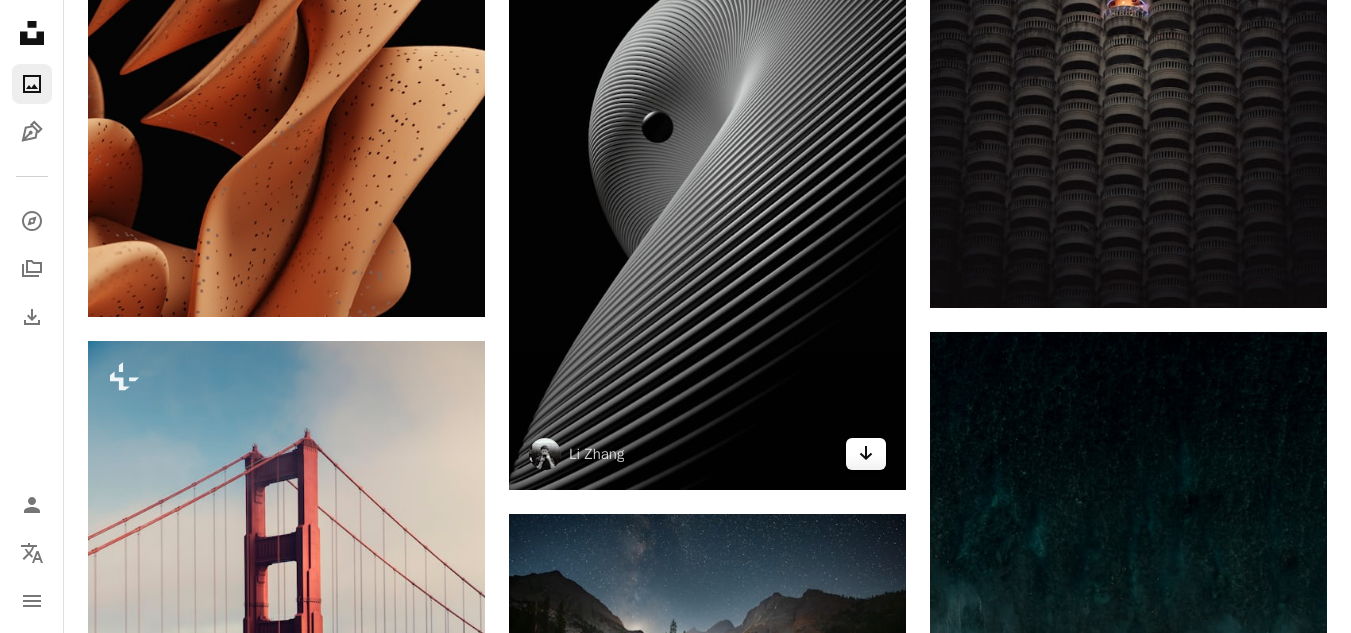 click on "Arrow pointing down" 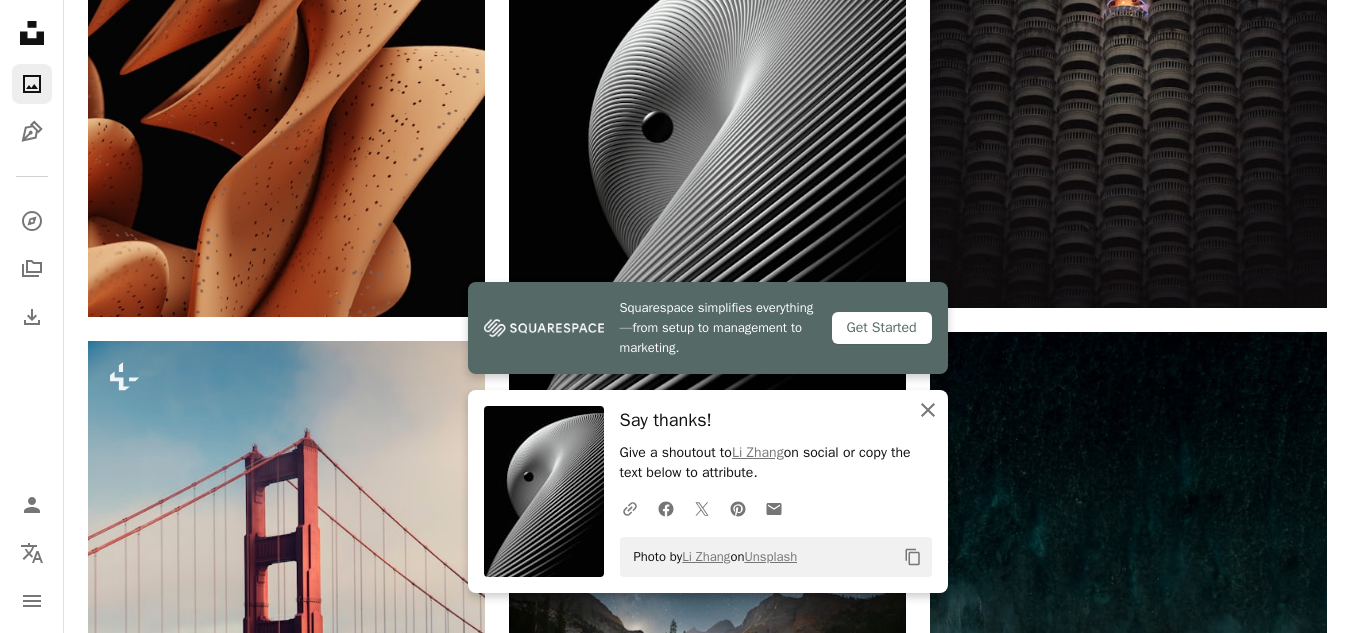 click on "An X shape" 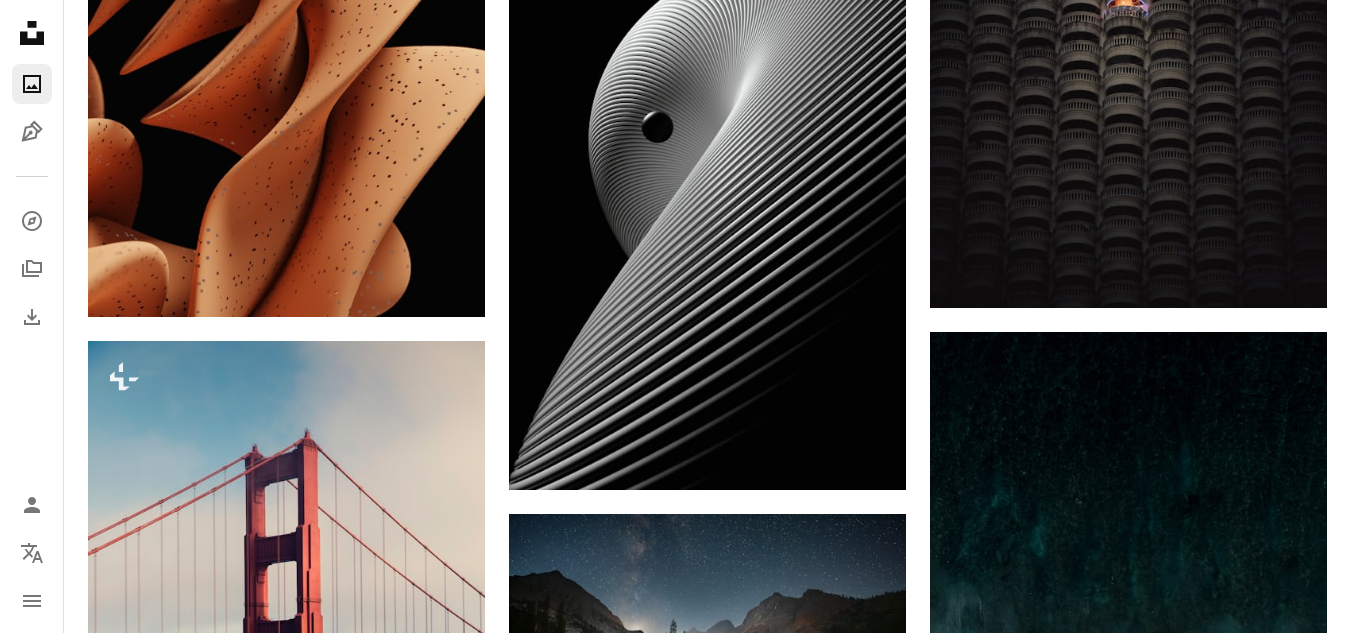 click at bounding box center (1336, 618) 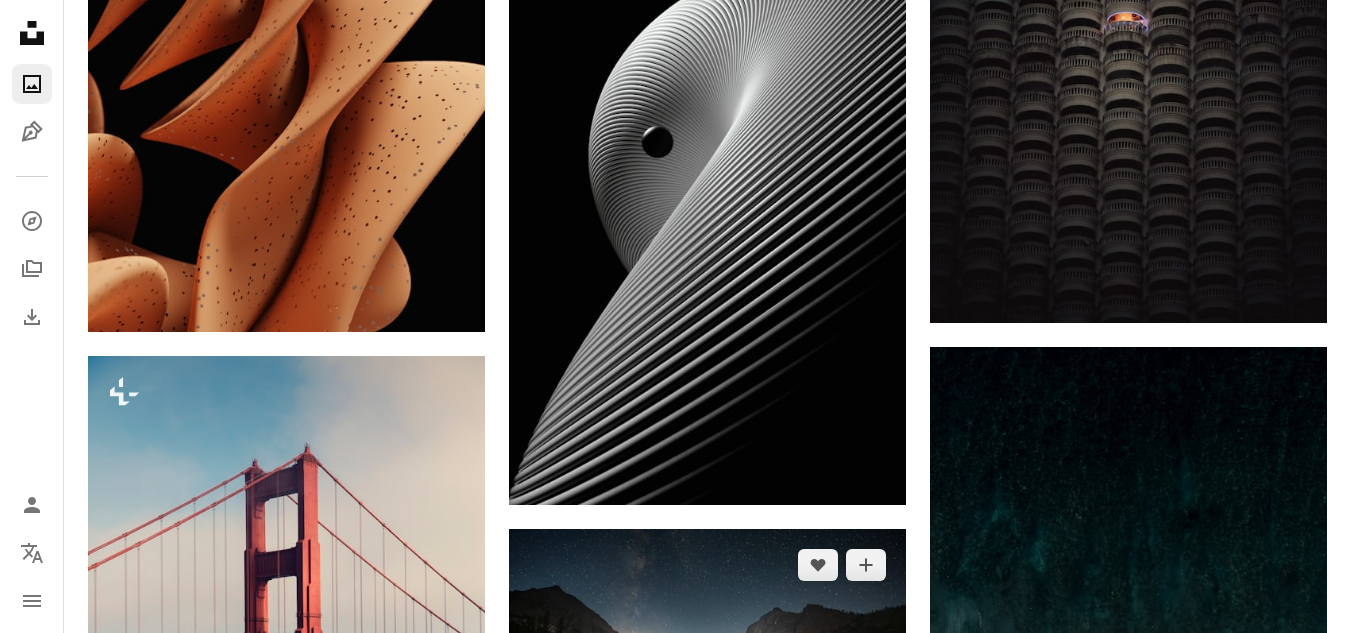 scroll, scrollTop: 41200, scrollLeft: 0, axis: vertical 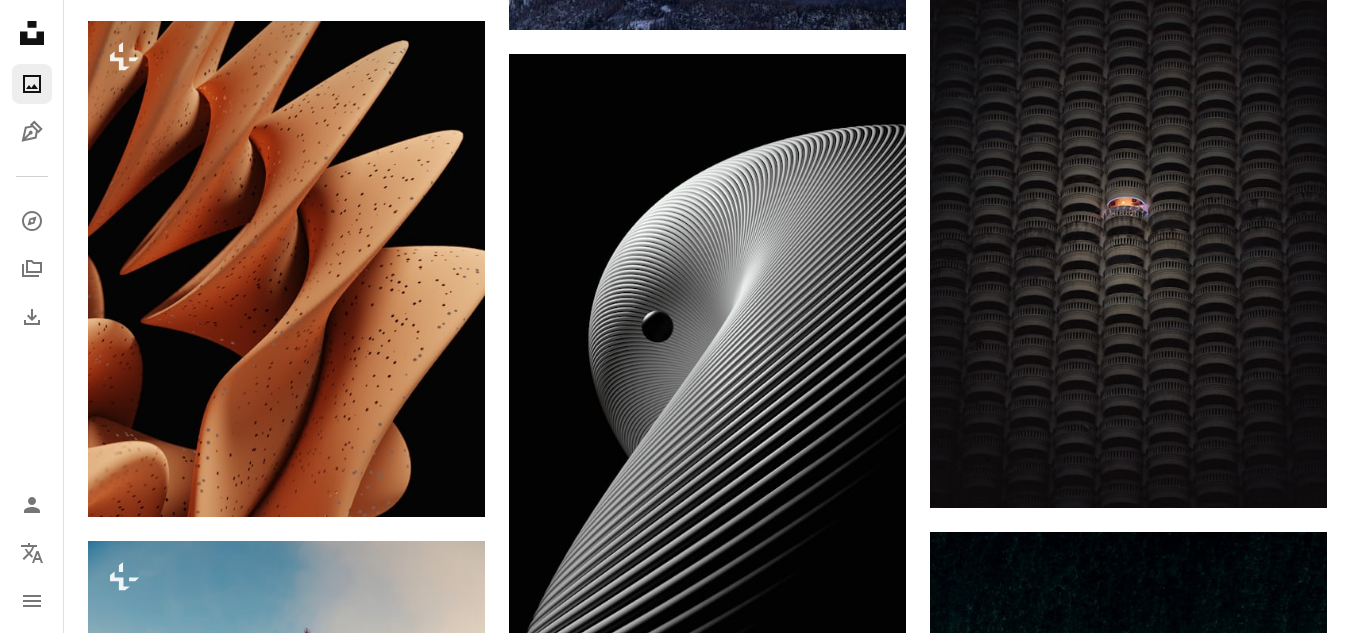 click at bounding box center [1336, 618] 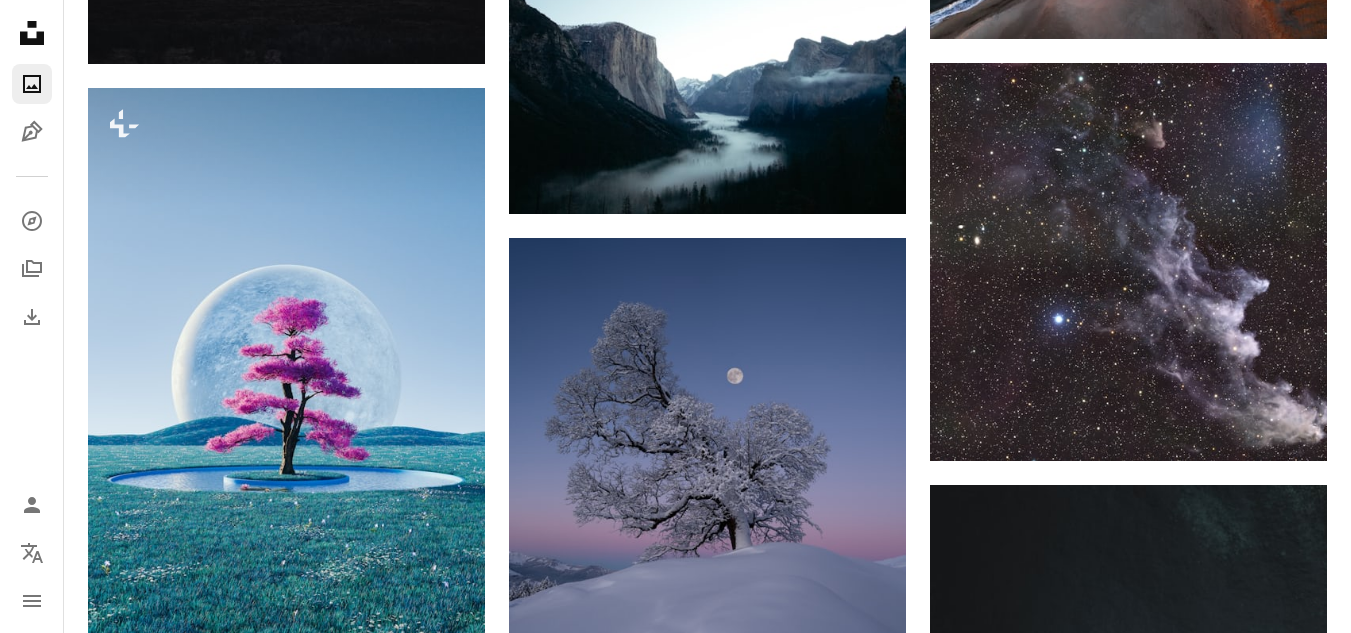 scroll, scrollTop: 61300, scrollLeft: 0, axis: vertical 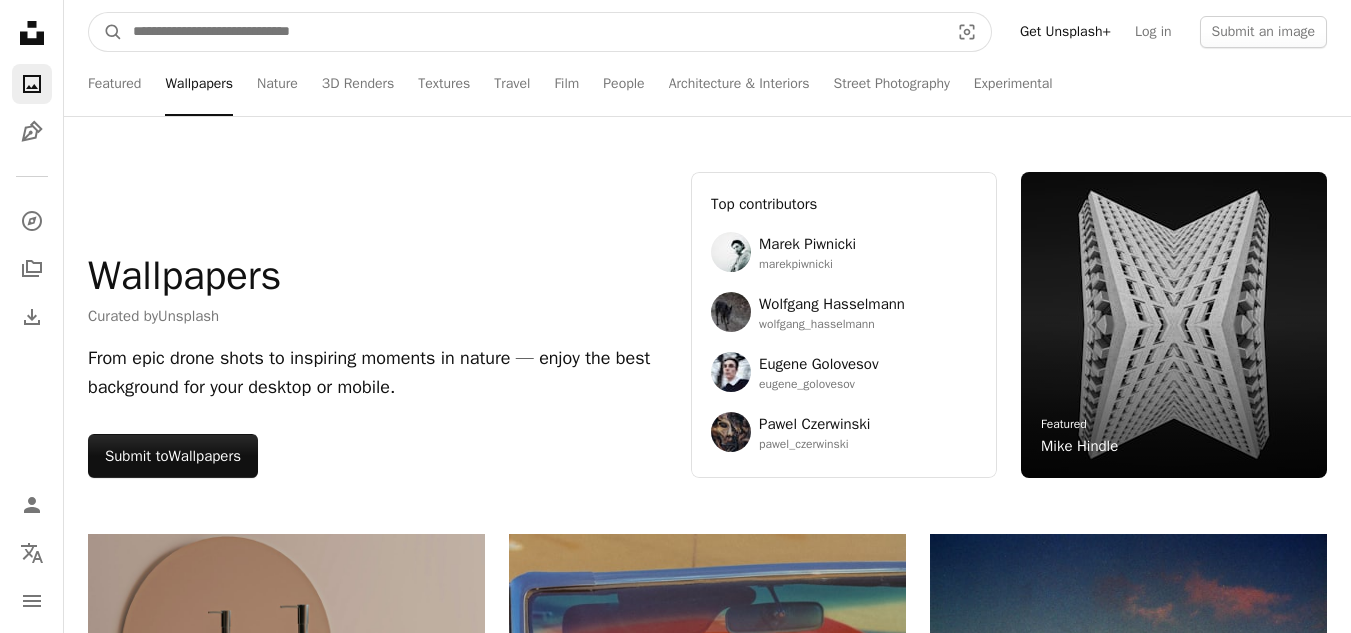 click at bounding box center (533, 32) 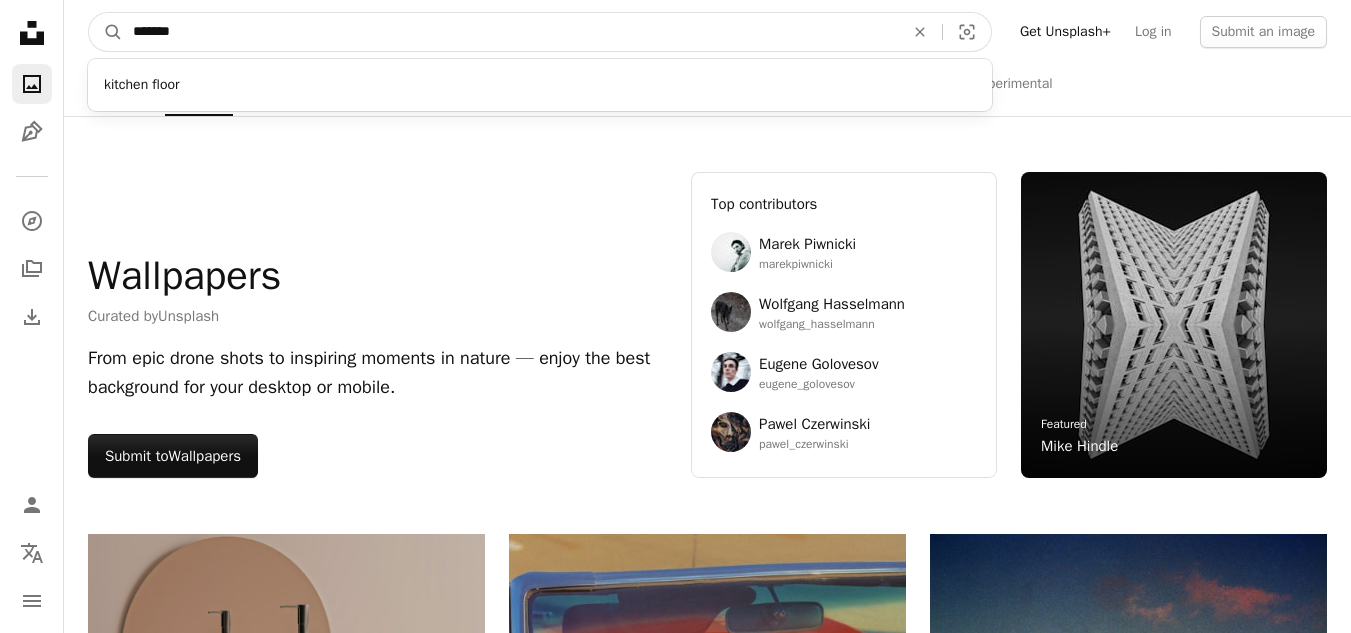type on "*******" 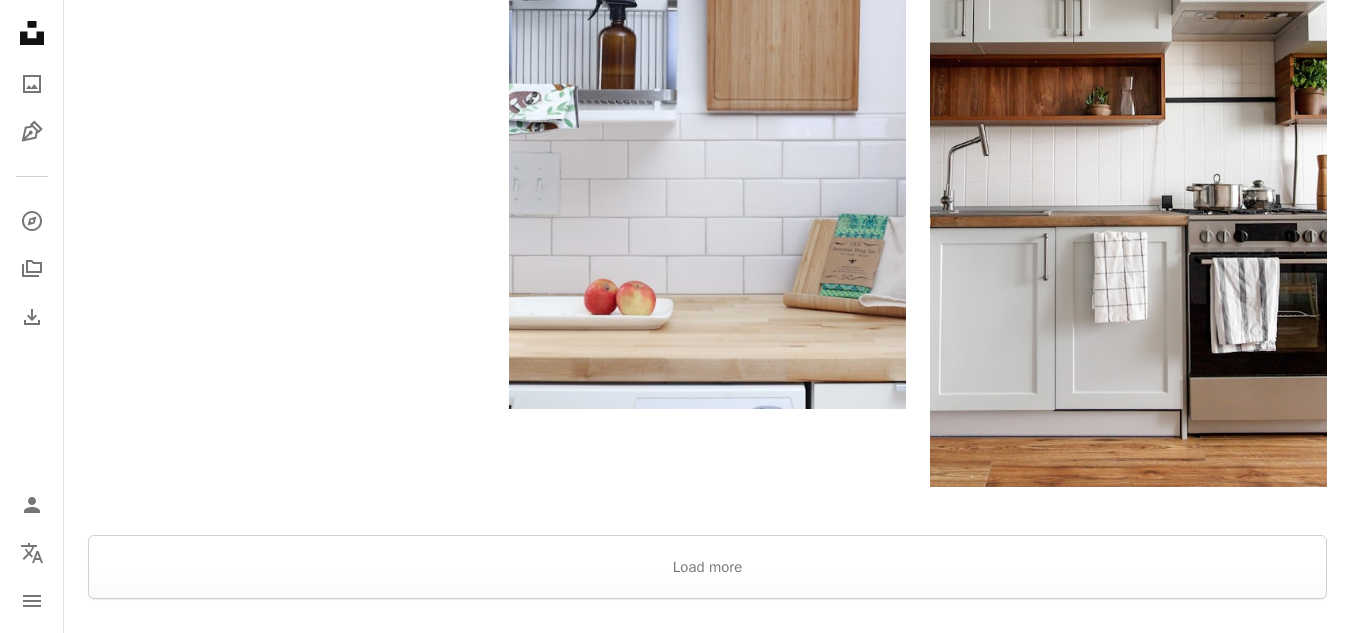 scroll, scrollTop: 3400, scrollLeft: 0, axis: vertical 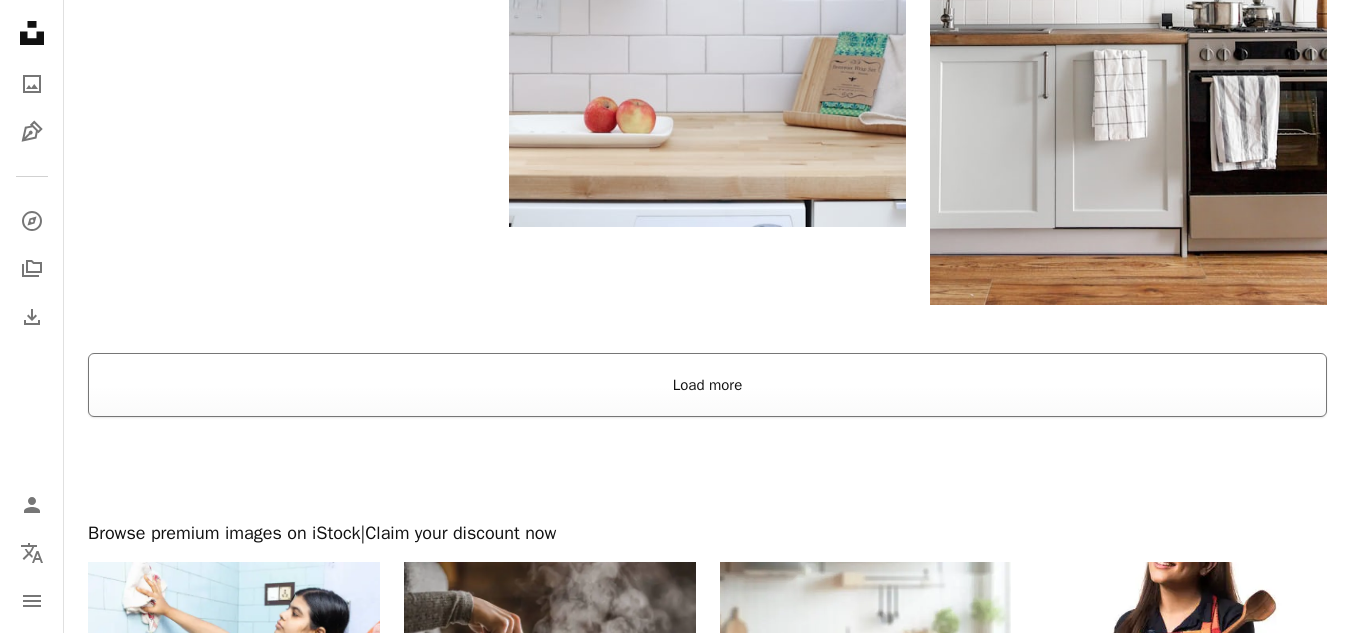 click on "Load more" at bounding box center [707, 385] 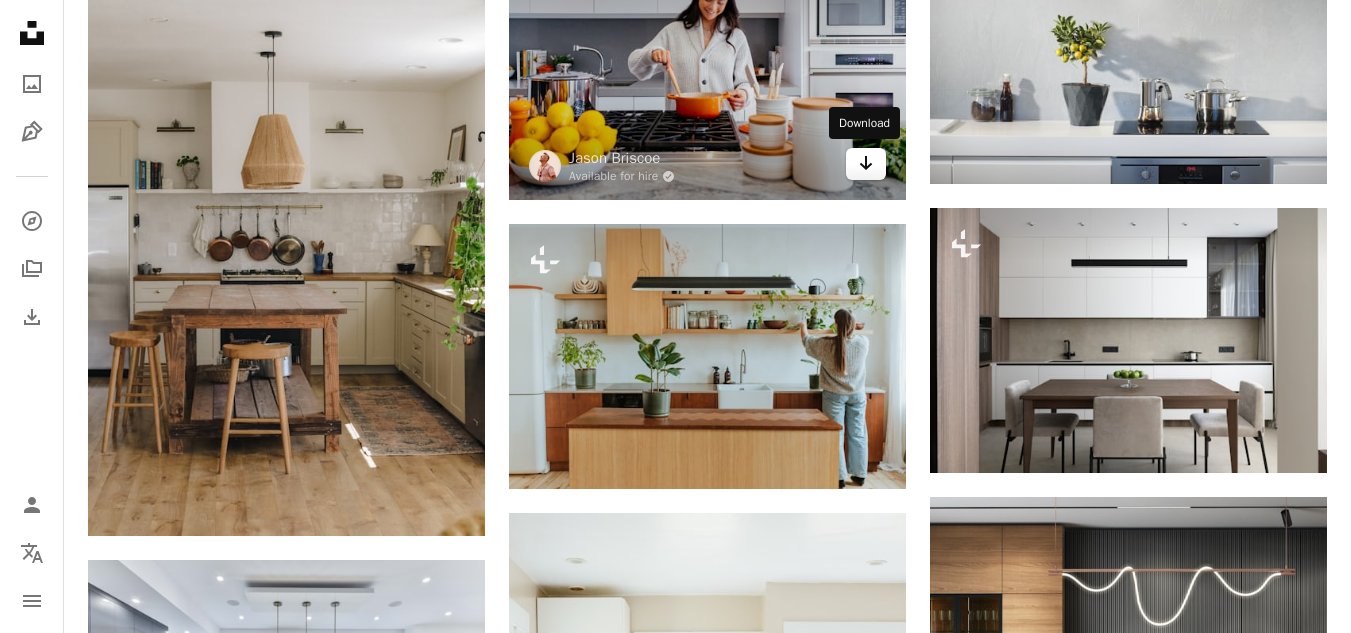 scroll, scrollTop: 6000, scrollLeft: 0, axis: vertical 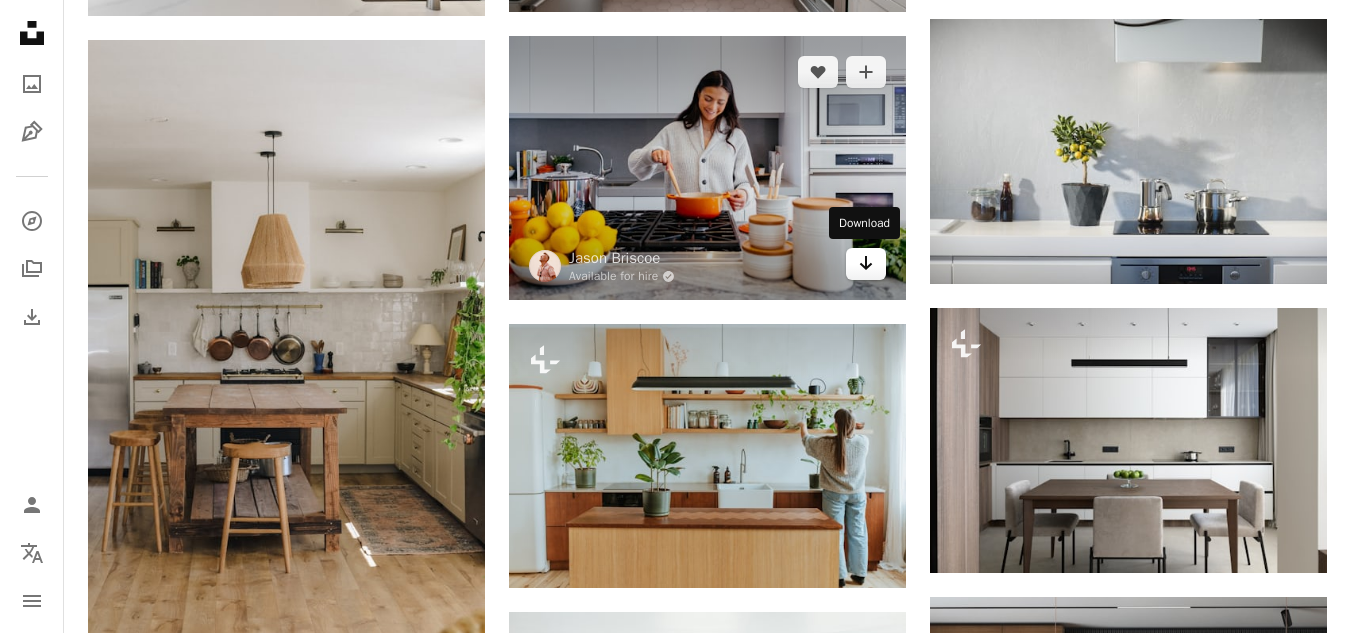 click on "Arrow pointing down" at bounding box center (866, 264) 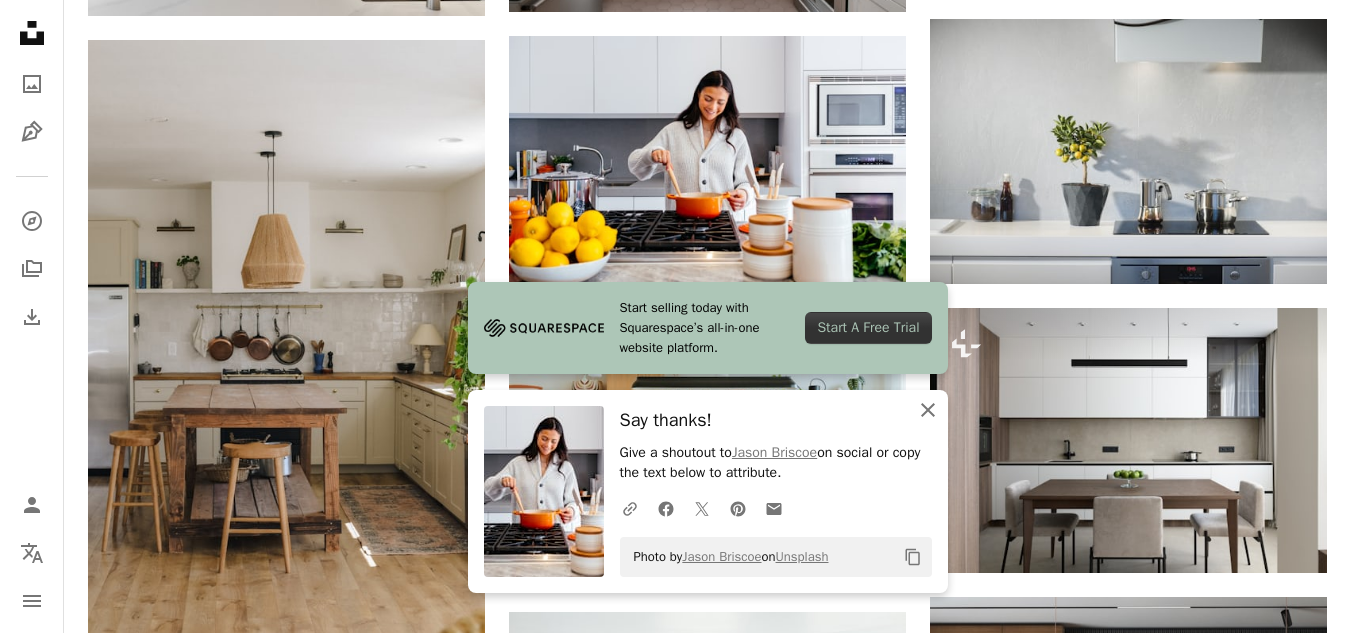 click on "An X shape" 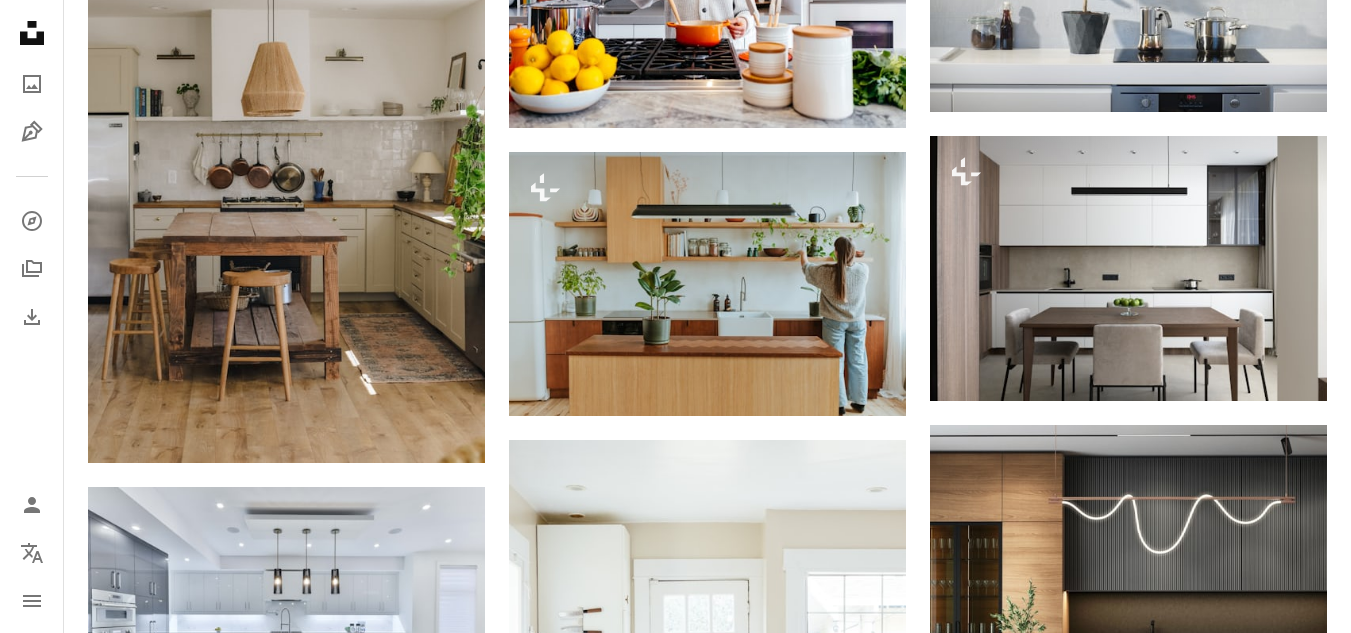 scroll, scrollTop: 6200, scrollLeft: 0, axis: vertical 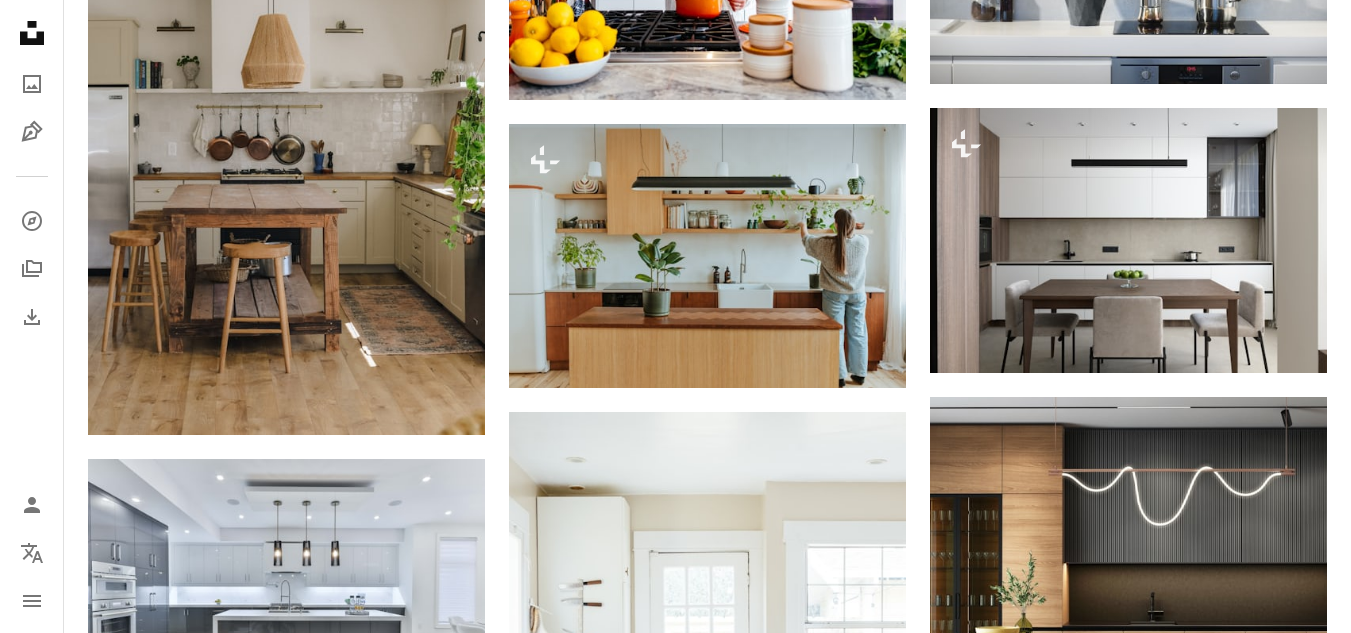 click at bounding box center (1336, 618) 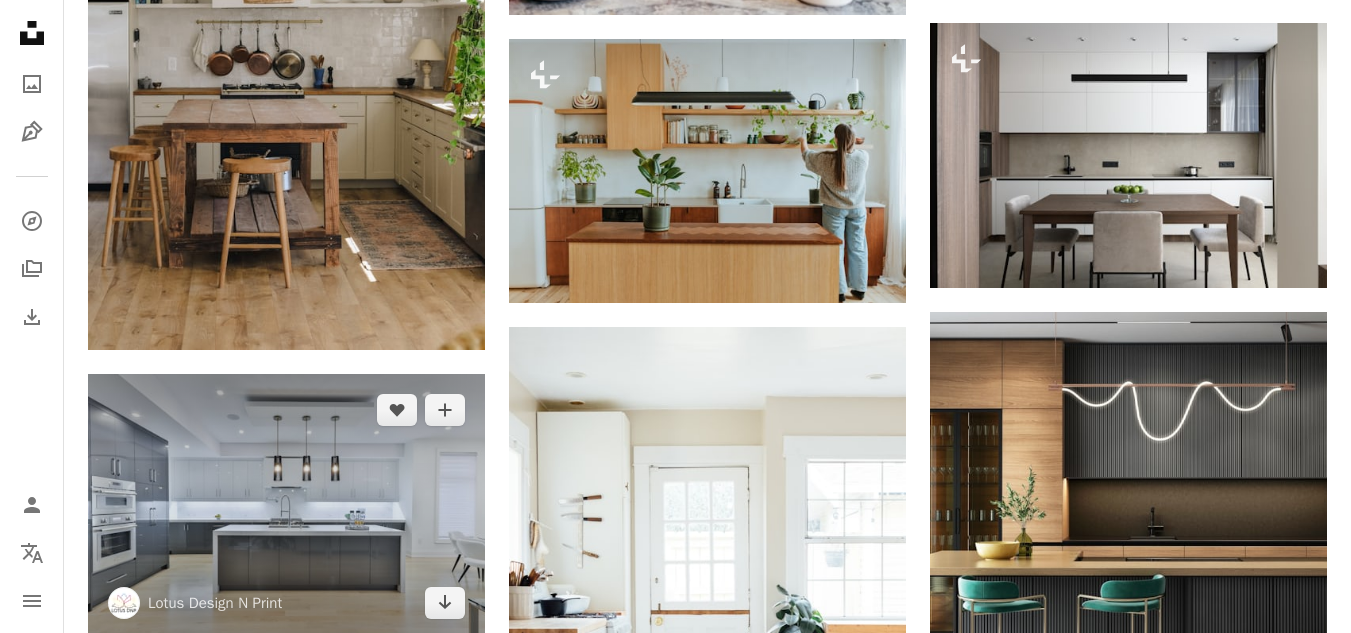 scroll, scrollTop: 6500, scrollLeft: 0, axis: vertical 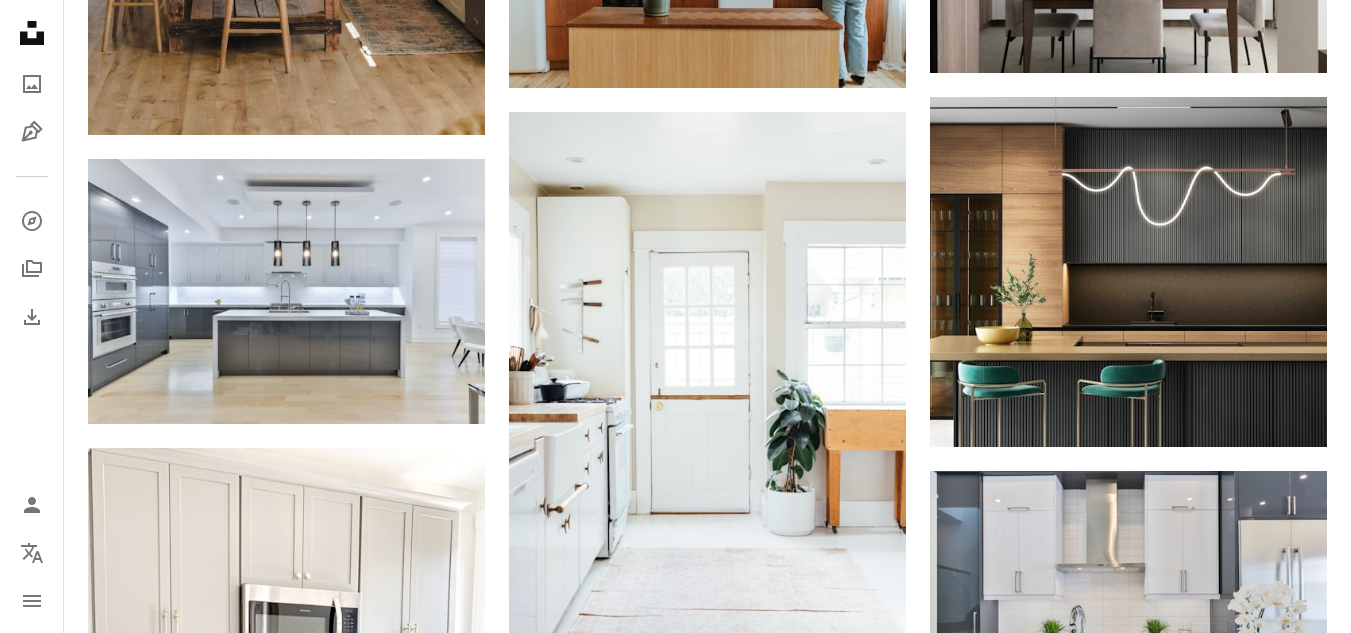 click at bounding box center [1336, 618] 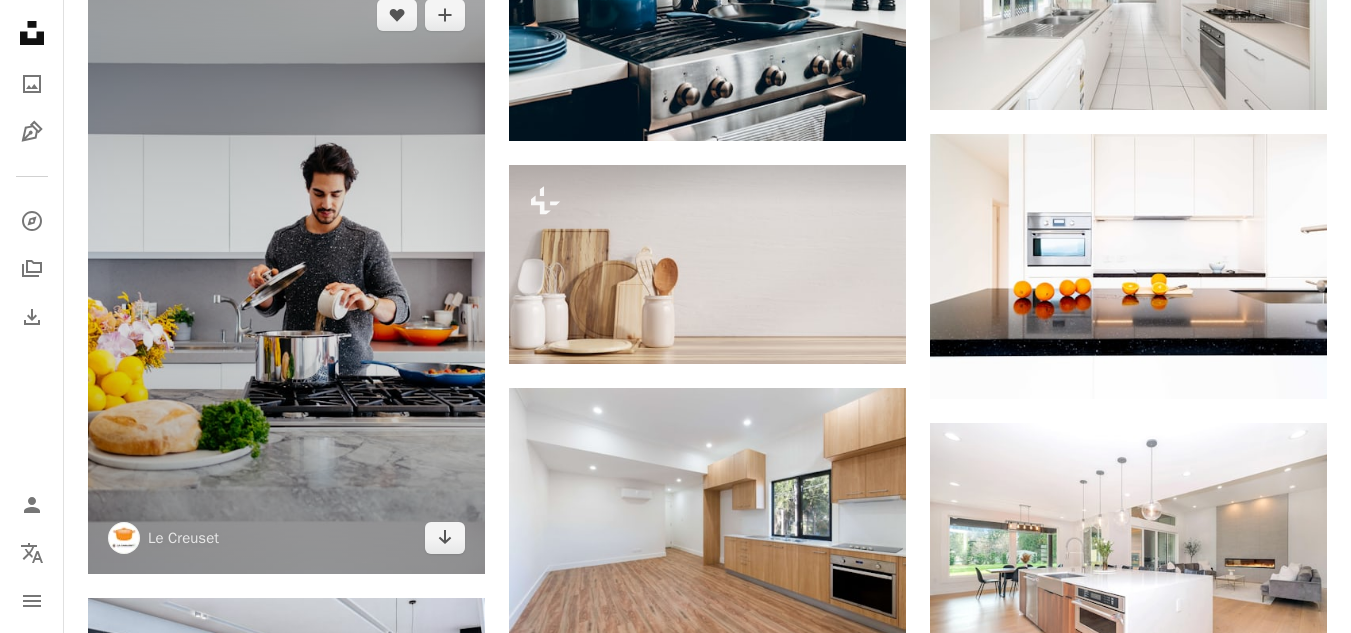 scroll, scrollTop: 28900, scrollLeft: 0, axis: vertical 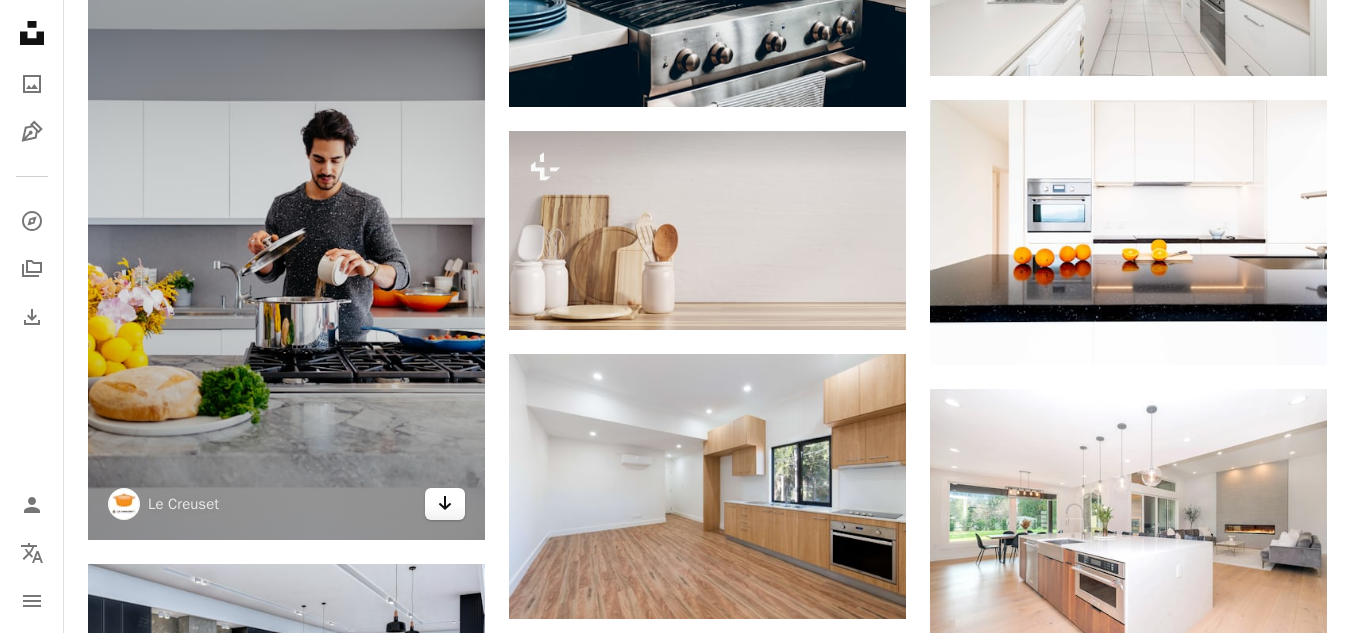 click 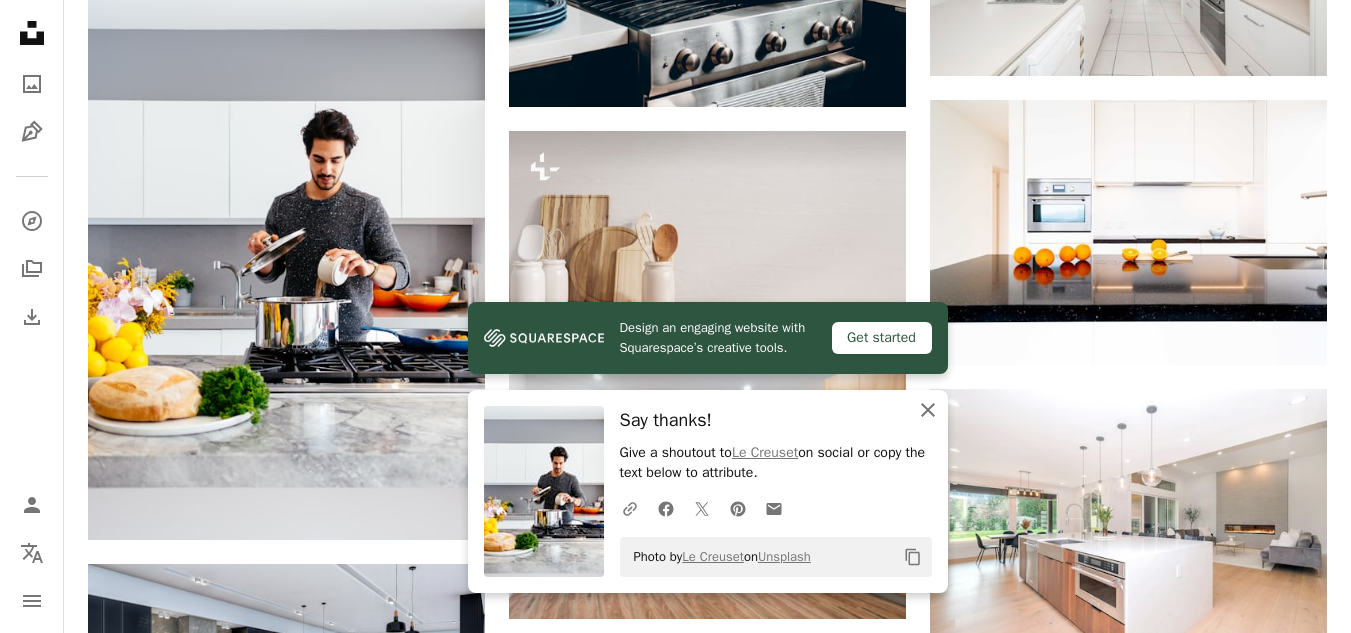 click on "An X shape" 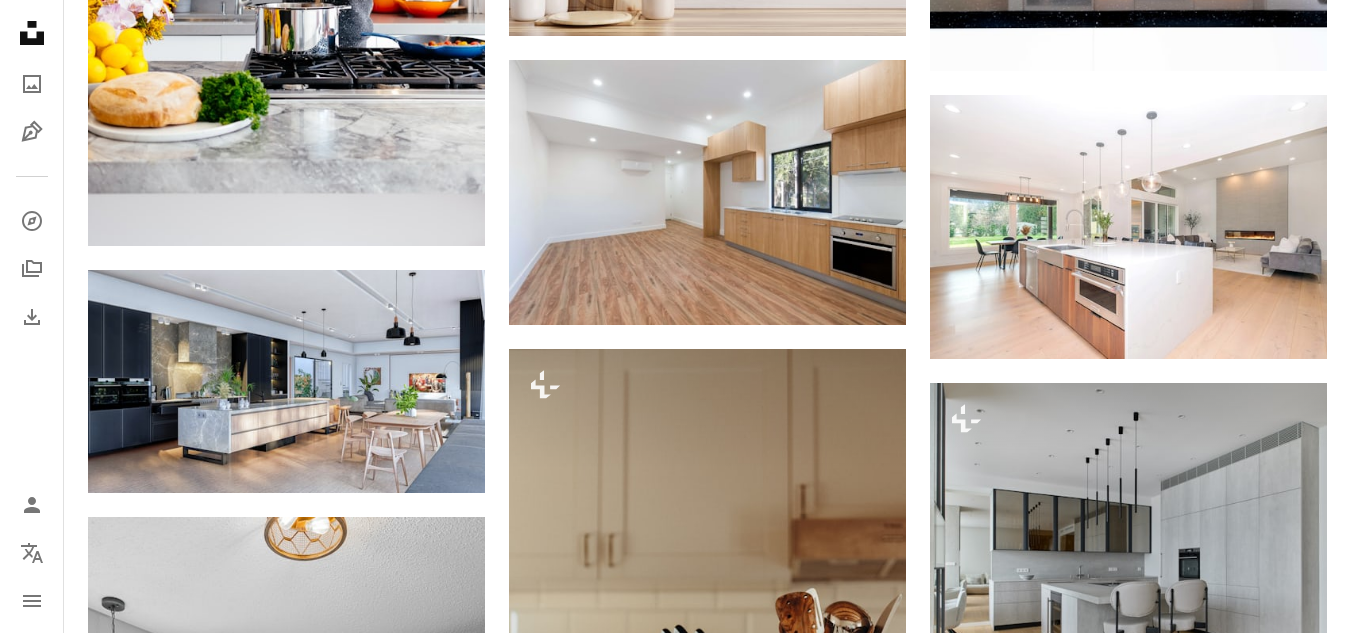 scroll, scrollTop: 29200, scrollLeft: 0, axis: vertical 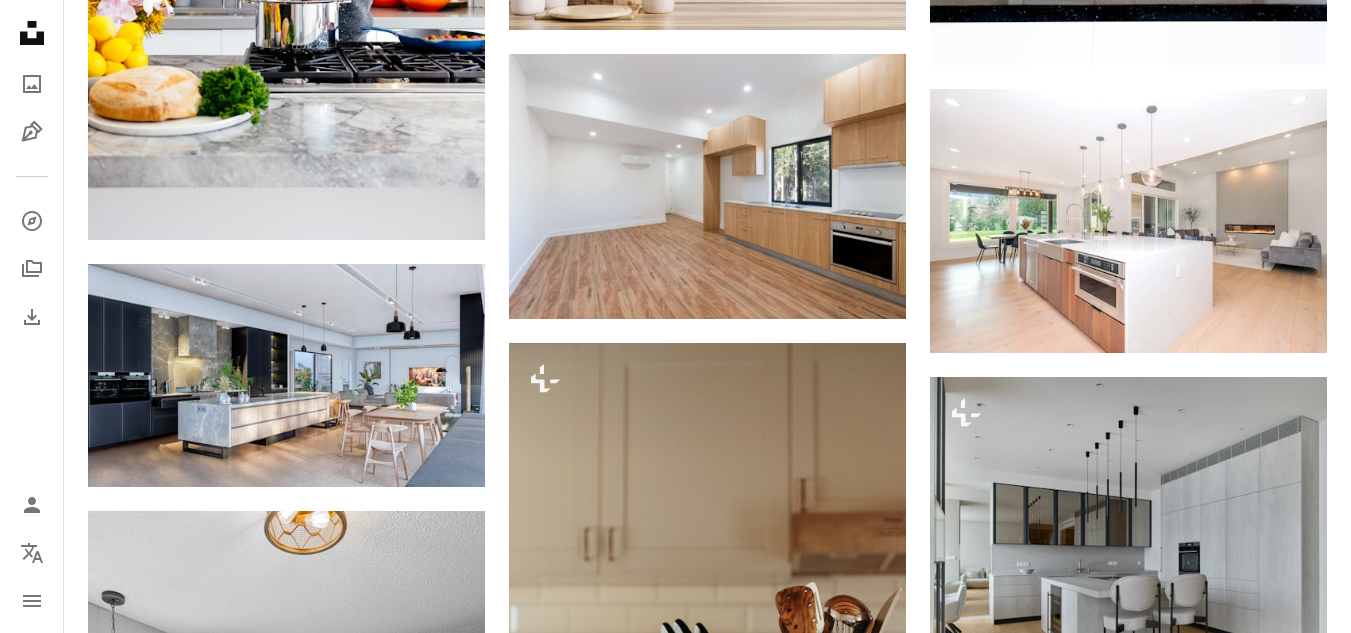 click at bounding box center (1336, 618) 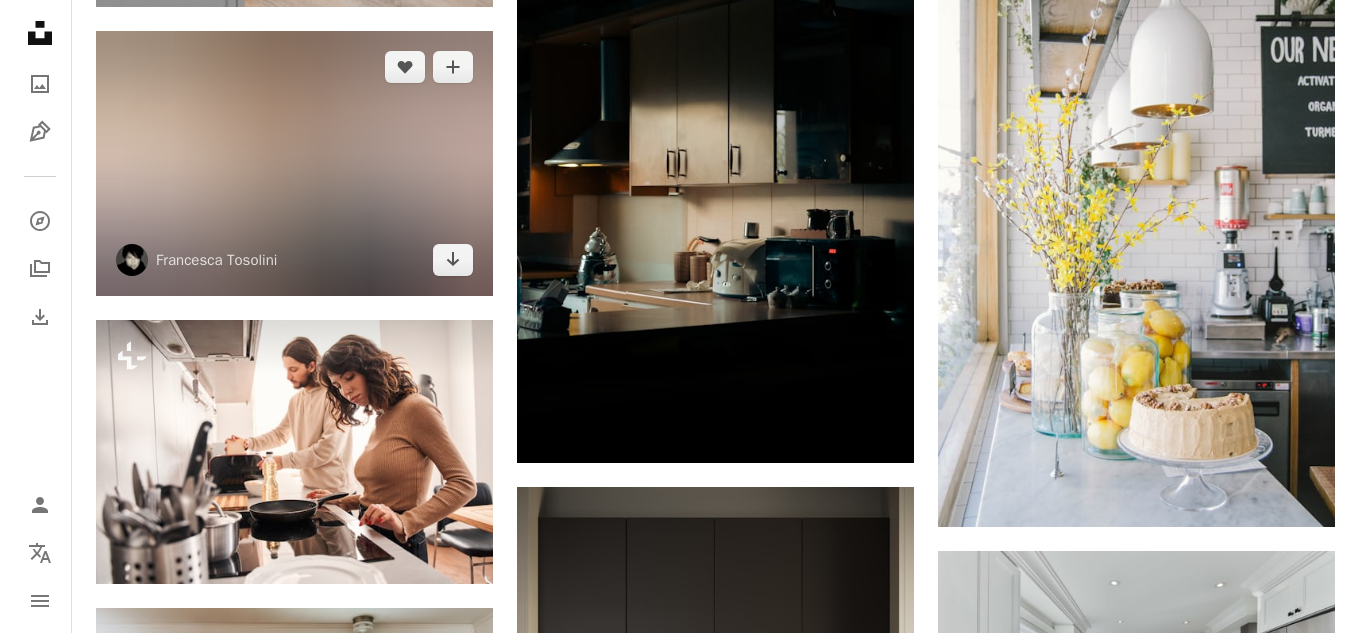 scroll, scrollTop: 30400, scrollLeft: 0, axis: vertical 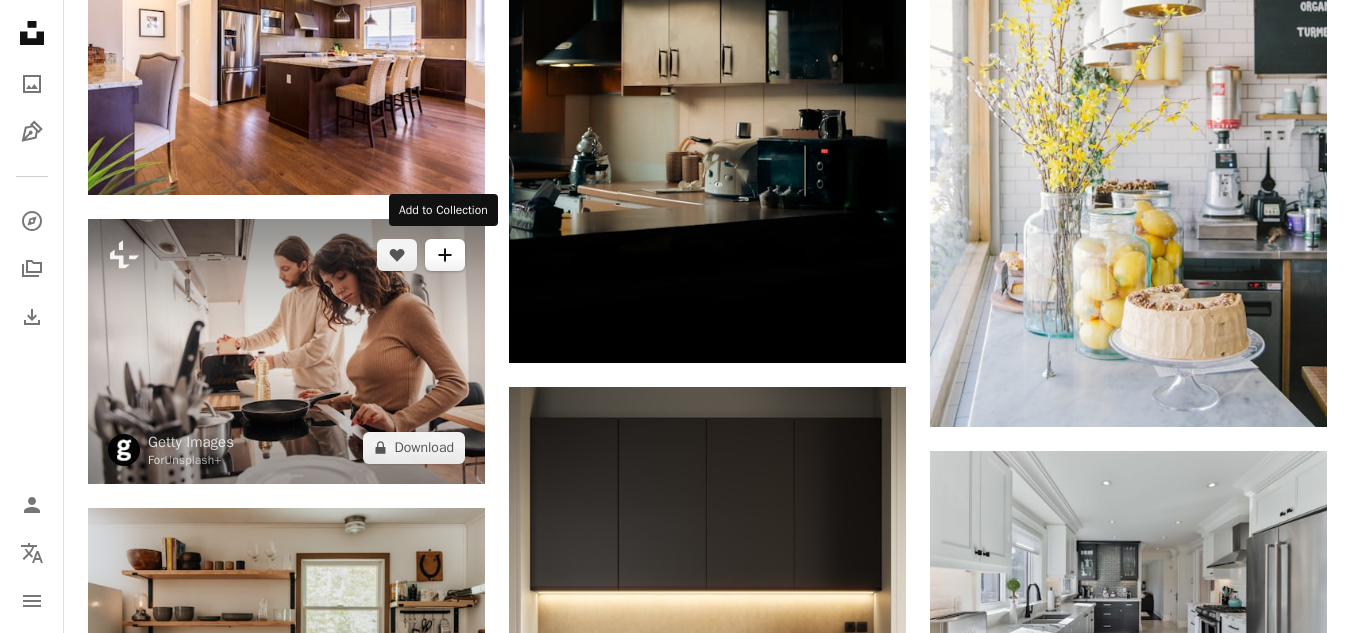 click on "A plus sign" at bounding box center [445, 255] 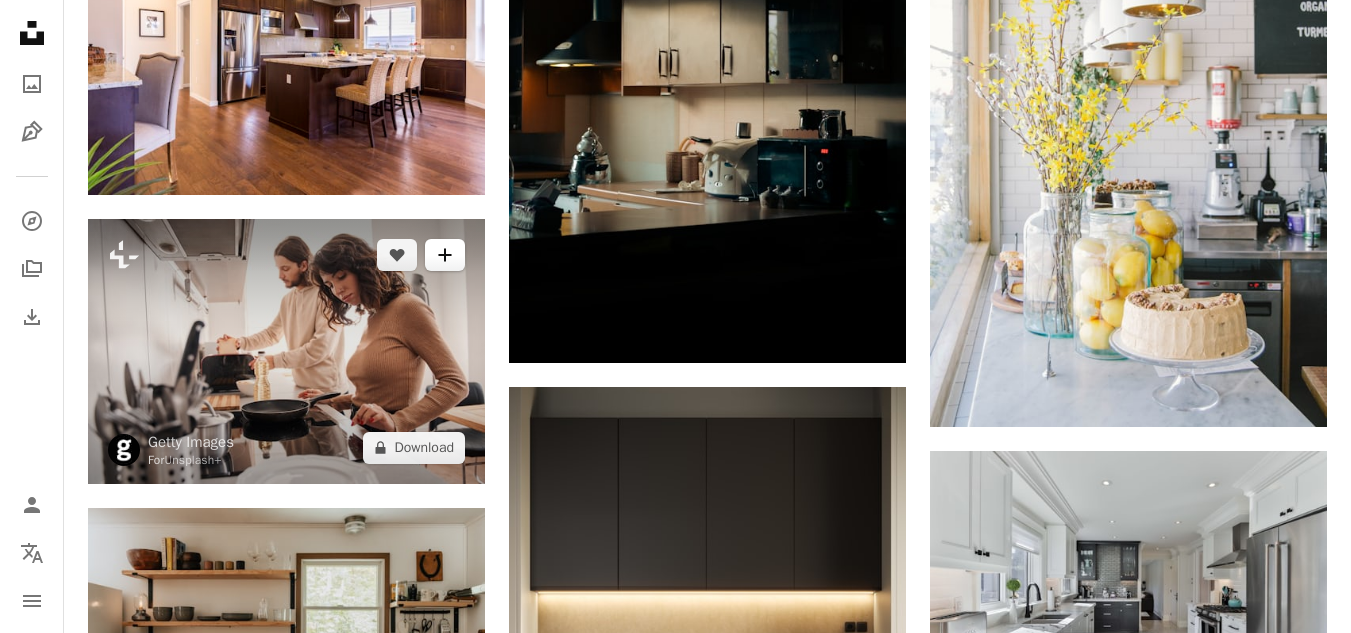 click on "A plus sign" at bounding box center [445, 255] 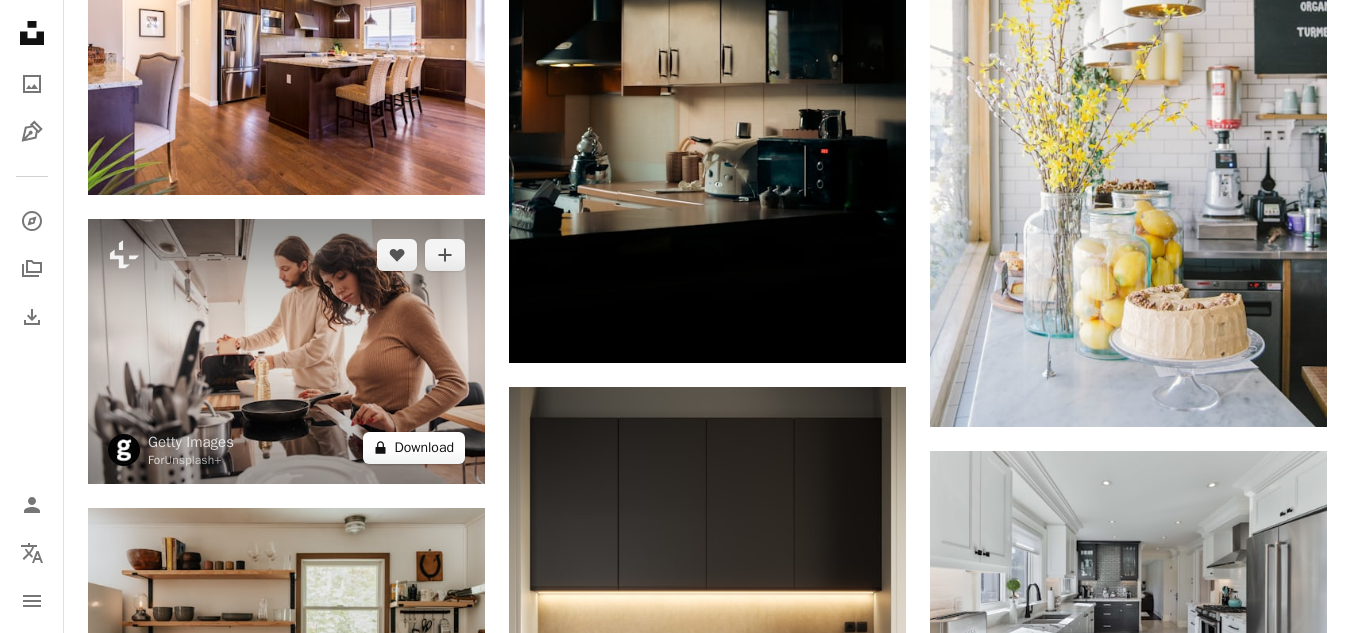 click on "A lock Download" at bounding box center (414, 448) 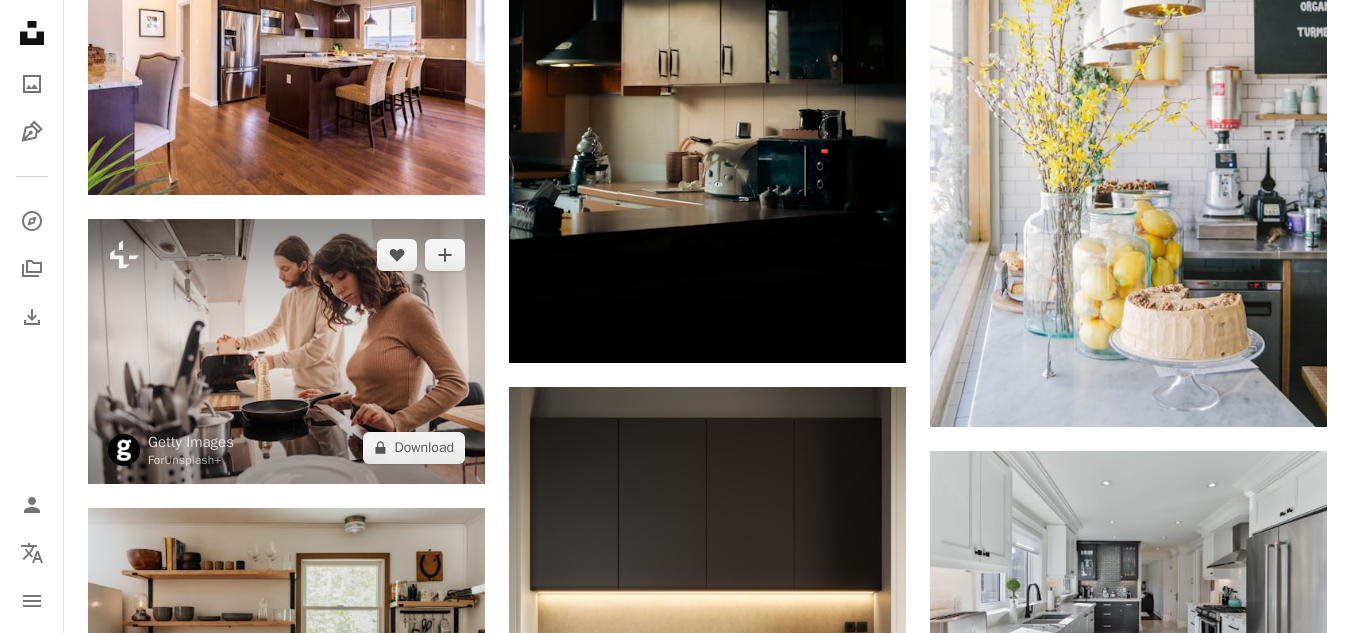 click at bounding box center (286, 351) 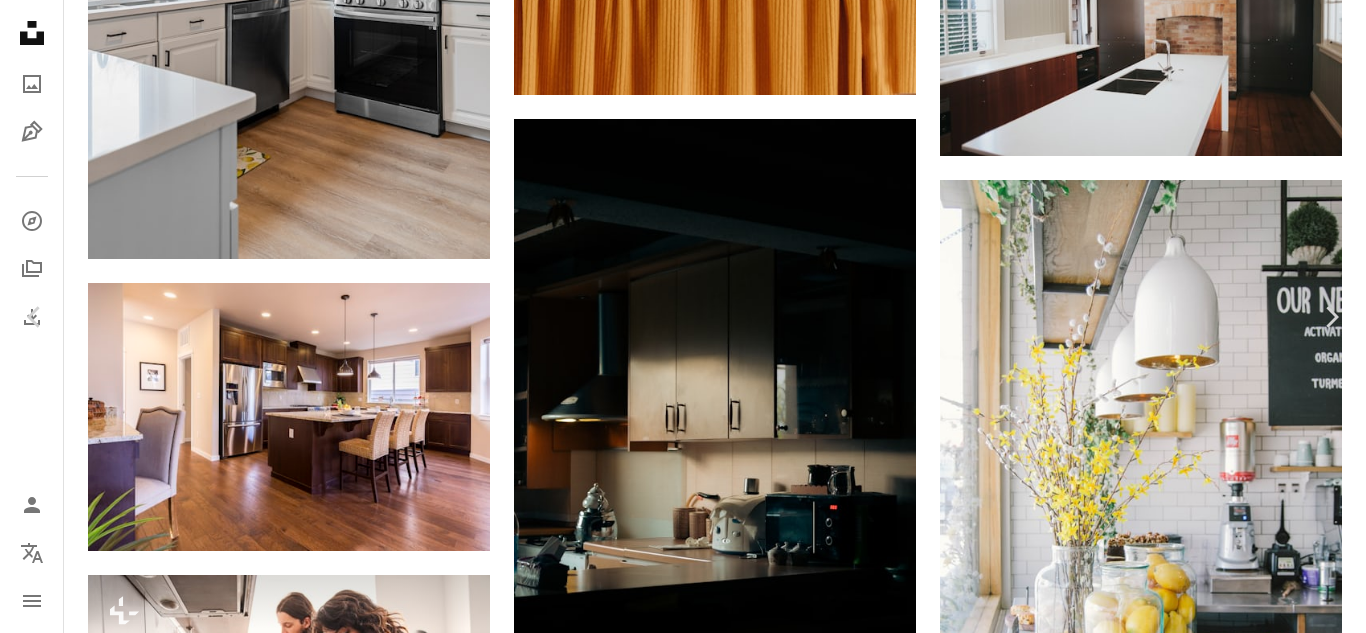 scroll, scrollTop: 0, scrollLeft: 0, axis: both 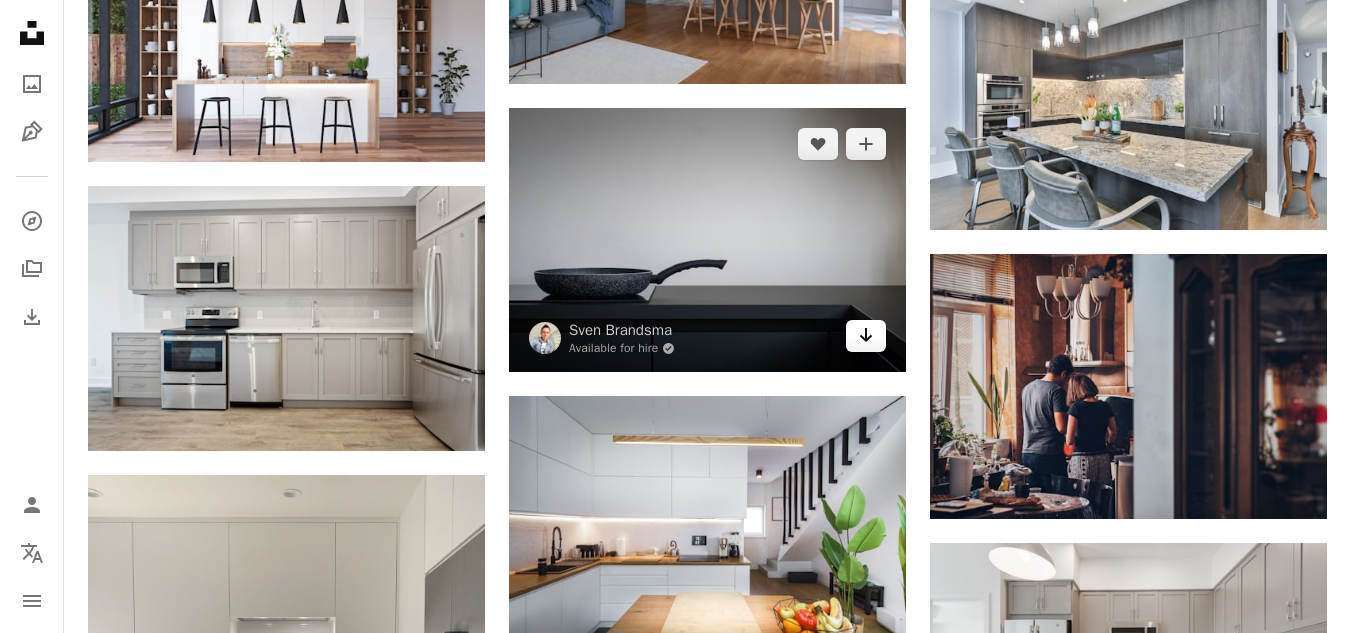 click on "Arrow pointing down" 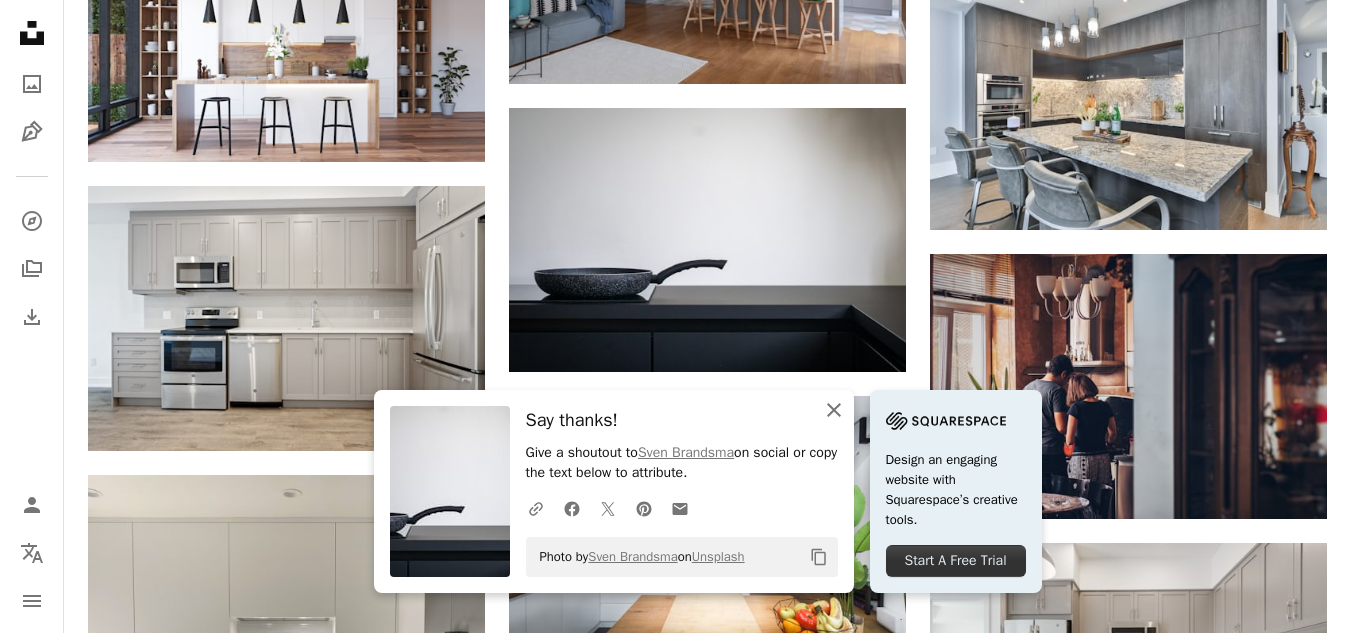 click 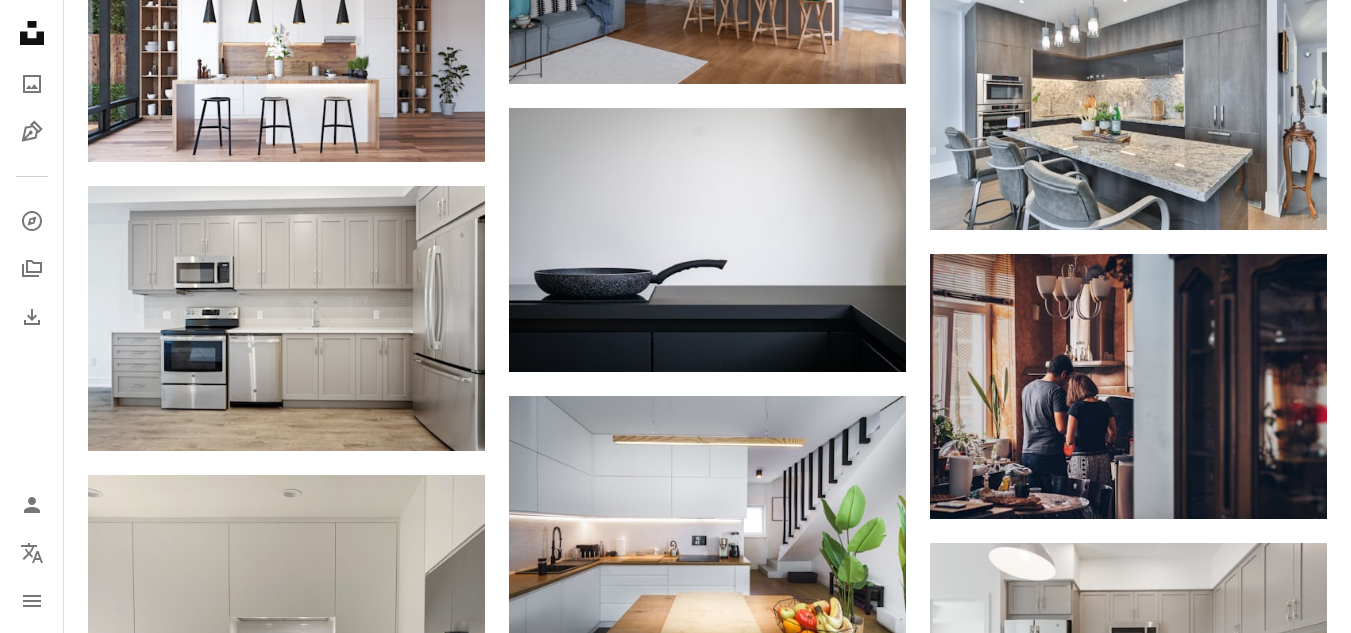 click at bounding box center (1336, 618) 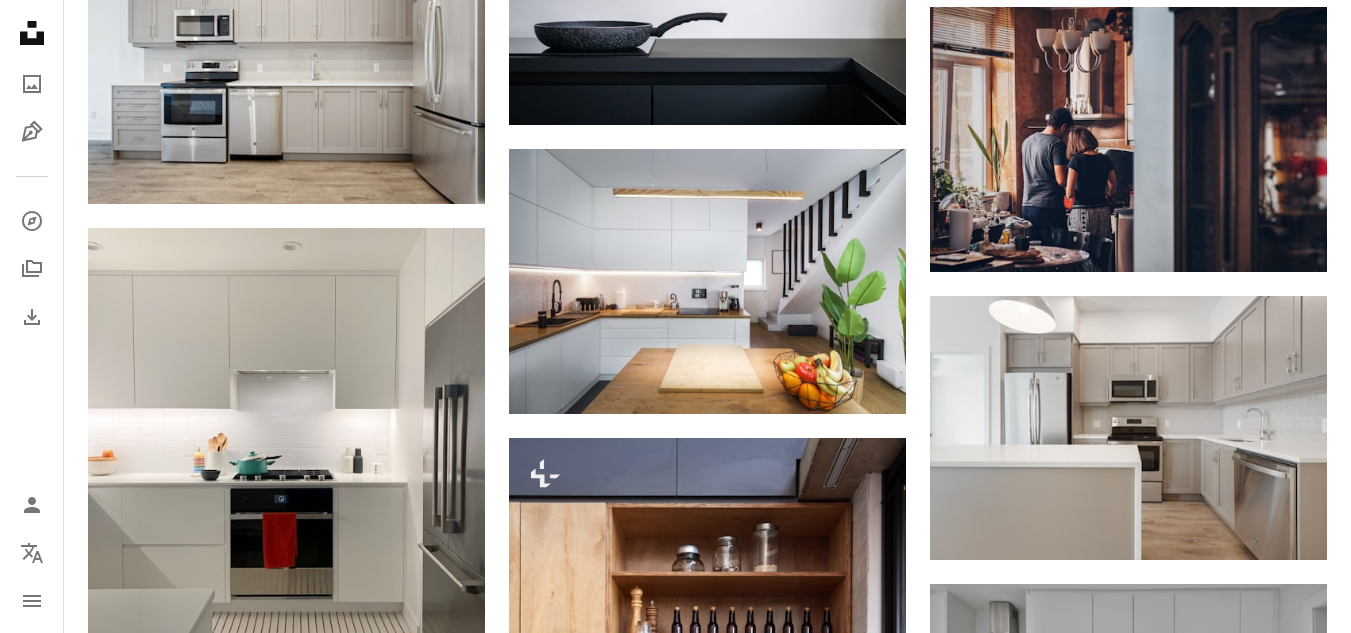 scroll, scrollTop: 33000, scrollLeft: 0, axis: vertical 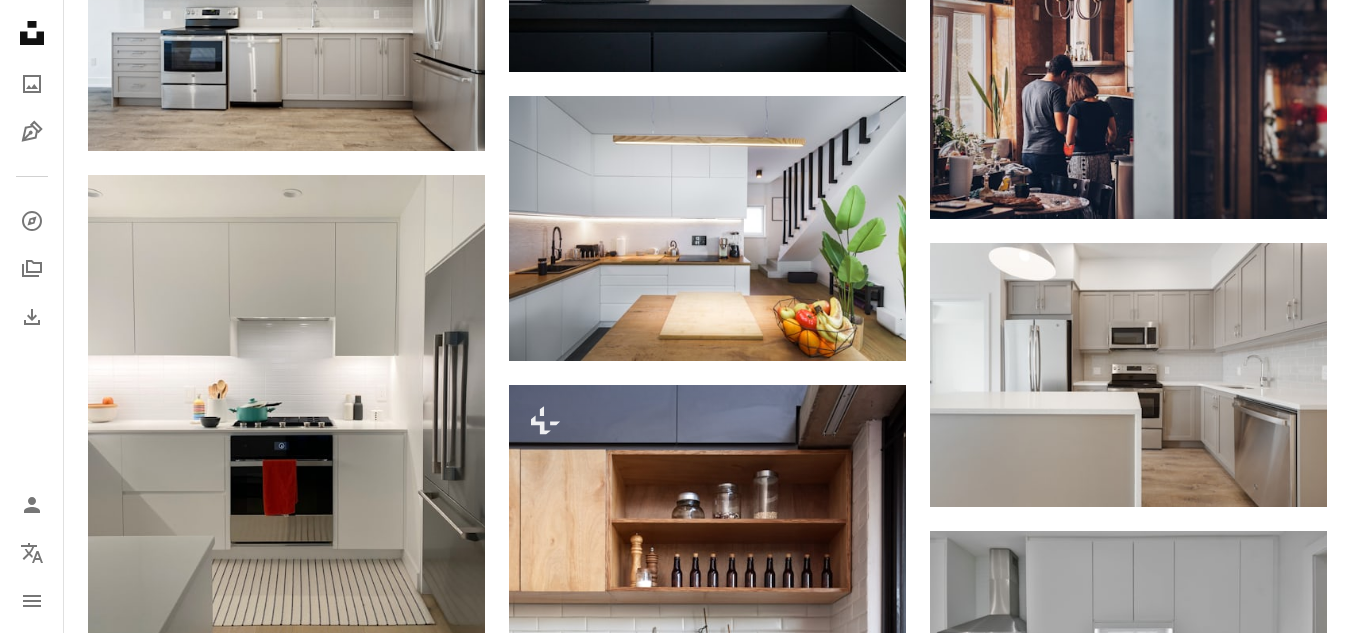 click at bounding box center [1336, 618] 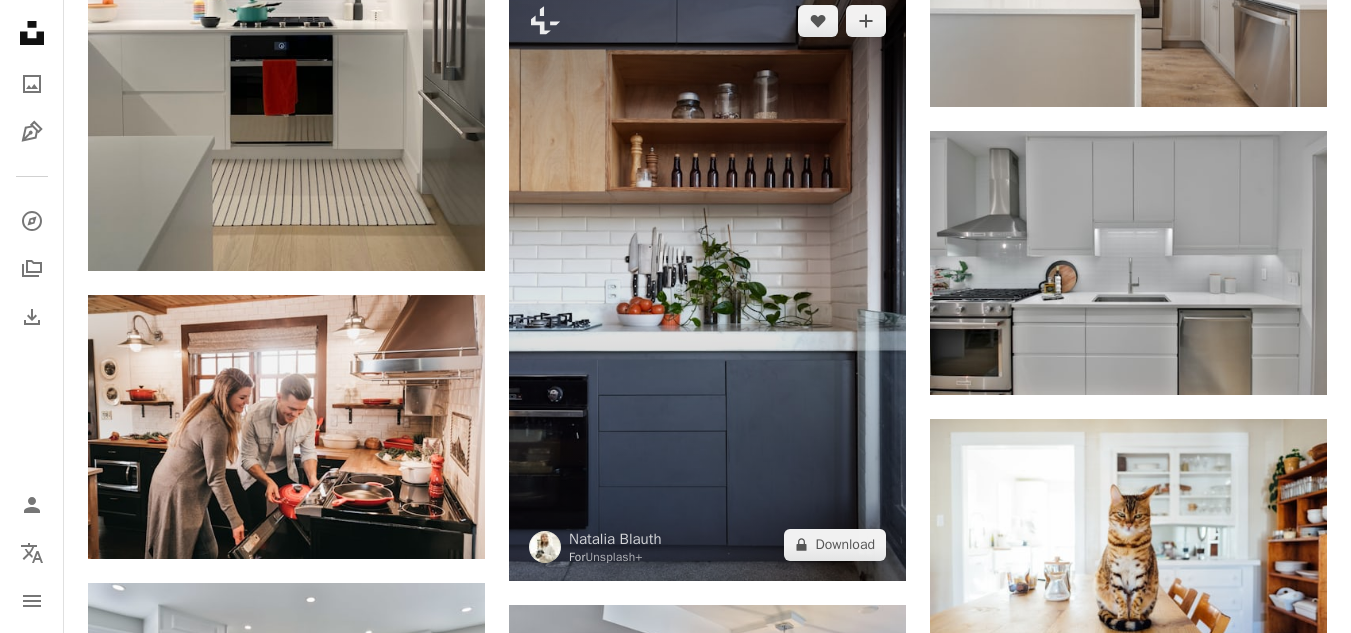 scroll, scrollTop: 33500, scrollLeft: 0, axis: vertical 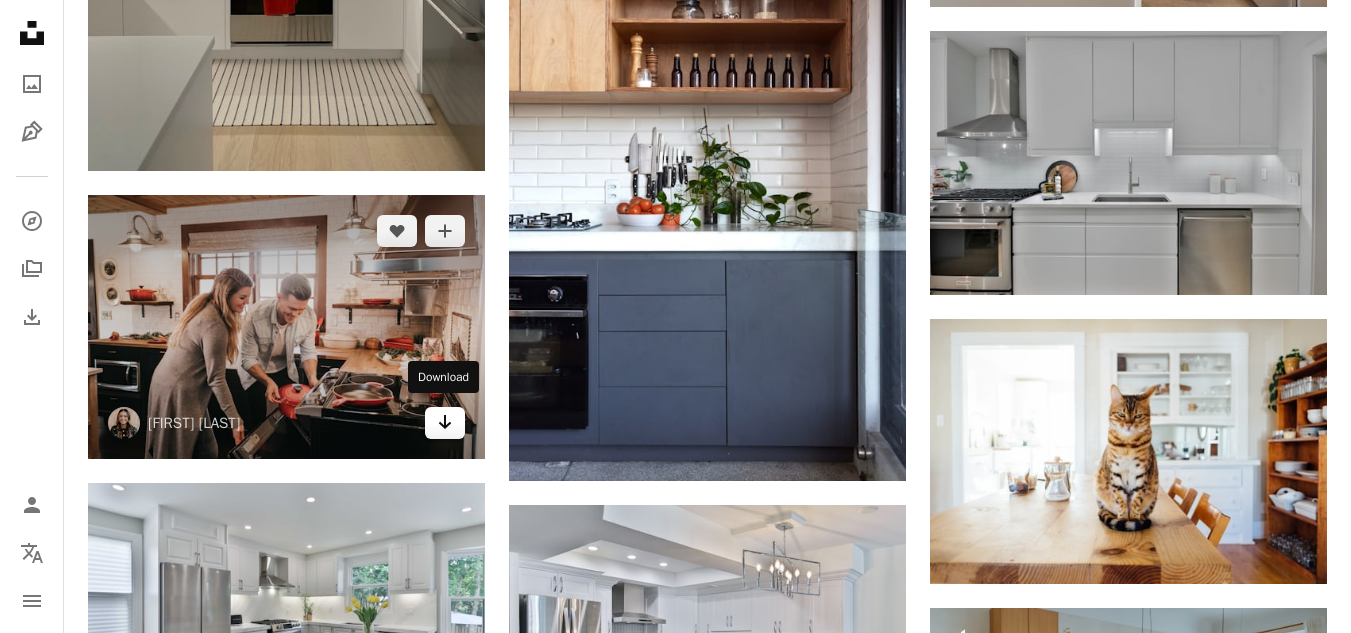 click 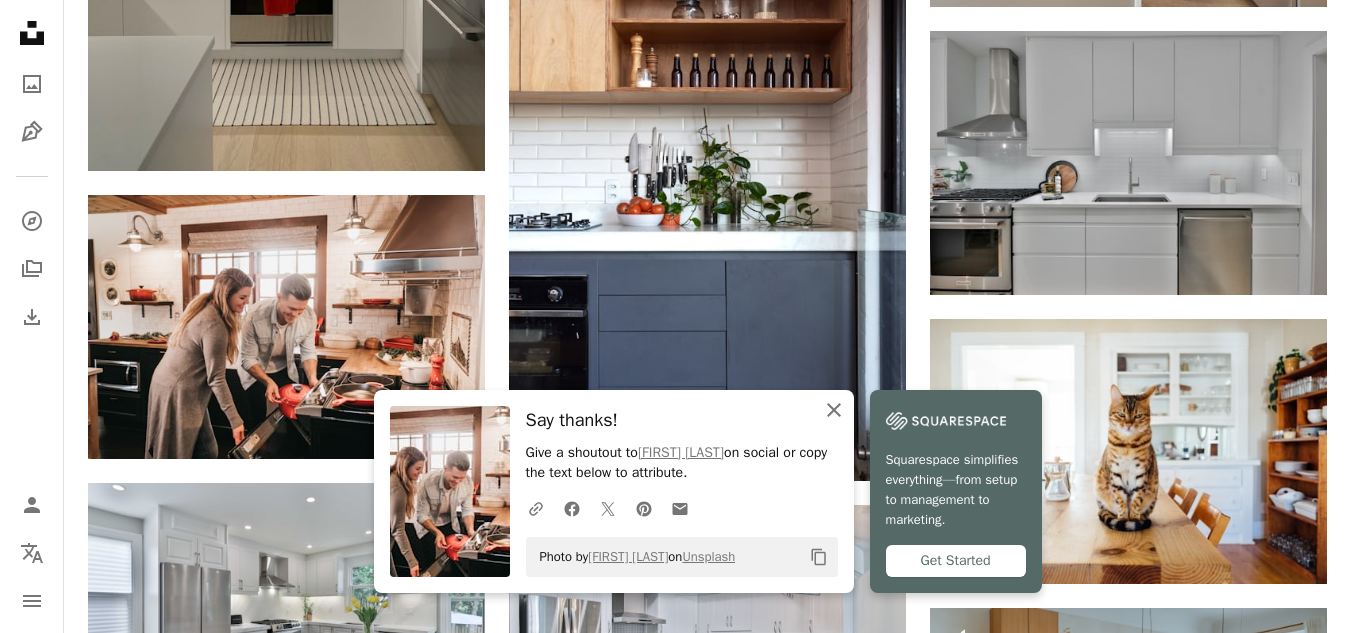 click on "An X shape Close" at bounding box center [834, 410] 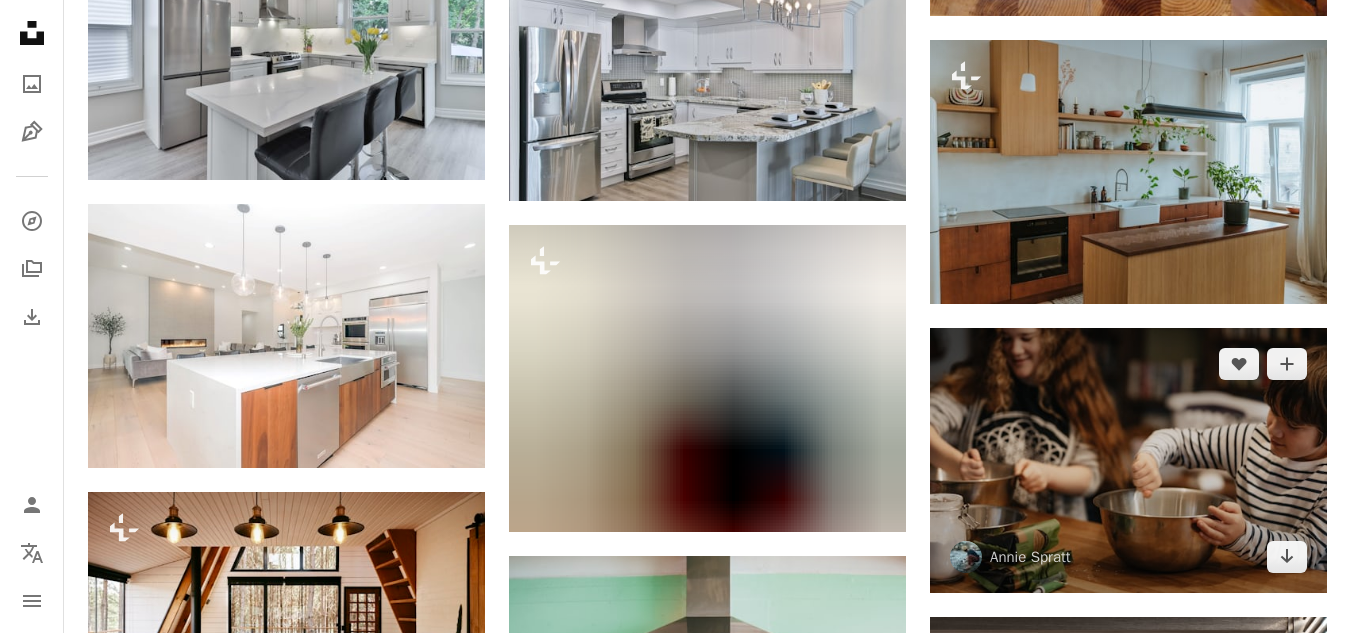 scroll, scrollTop: 34100, scrollLeft: 0, axis: vertical 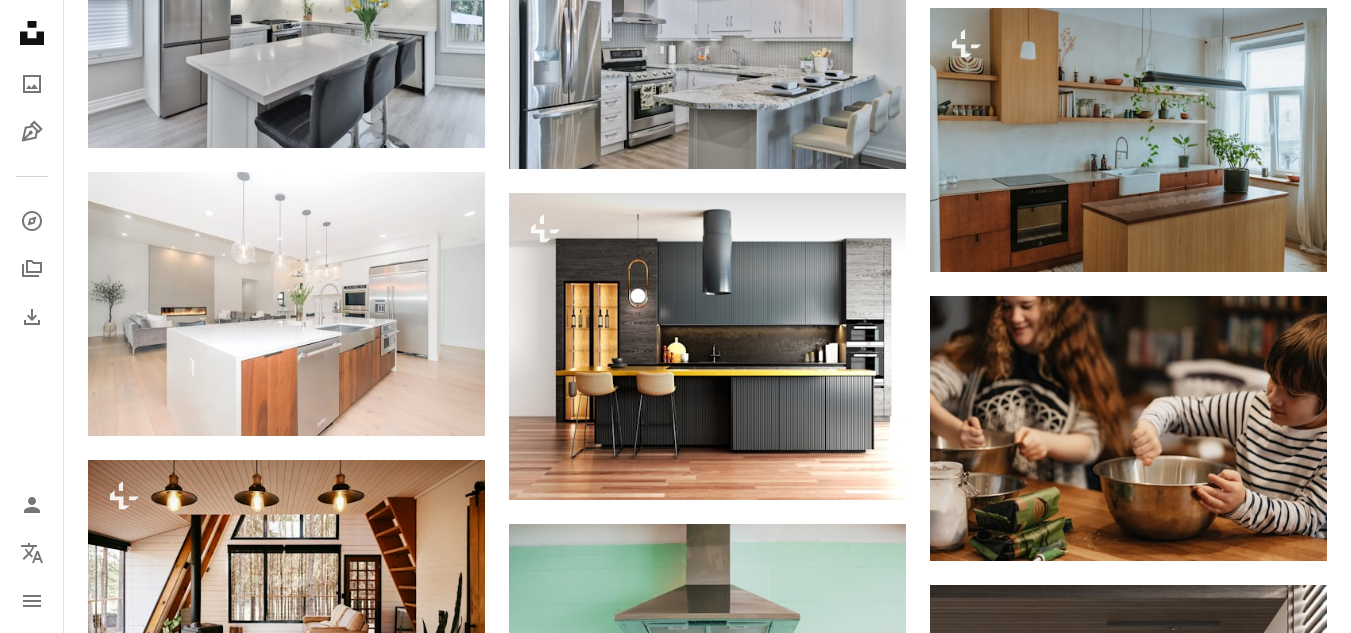 click at bounding box center (1336, 618) 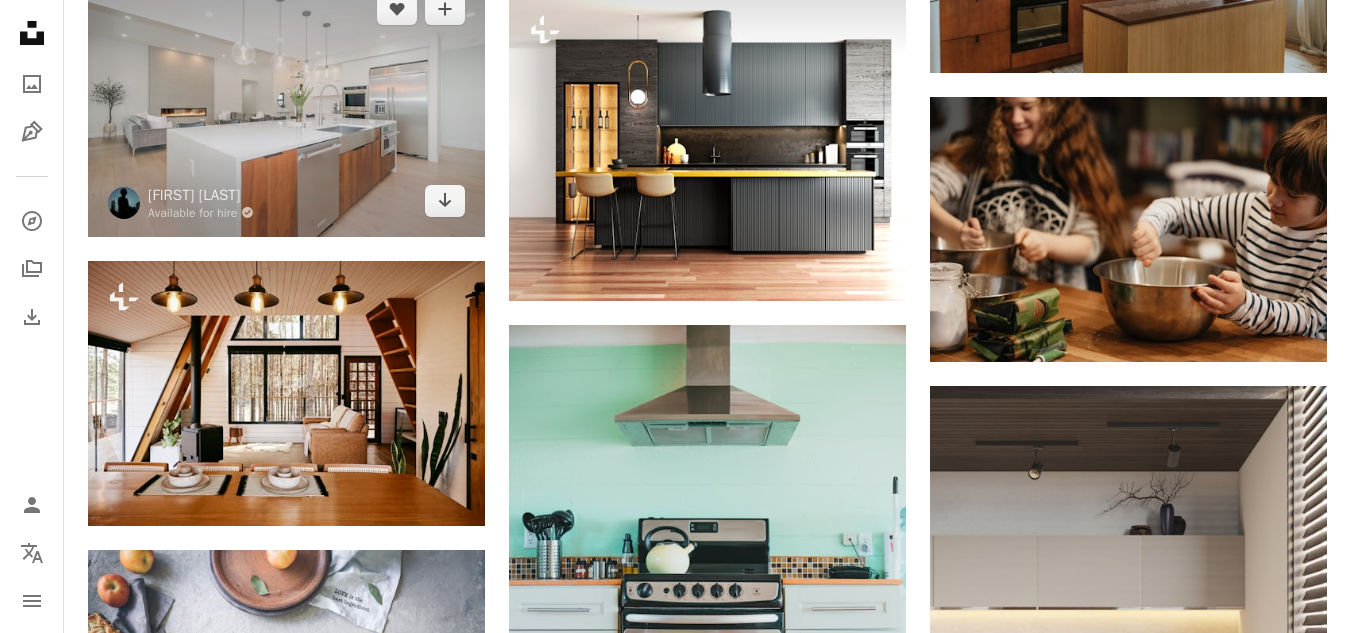 scroll, scrollTop: 34300, scrollLeft: 0, axis: vertical 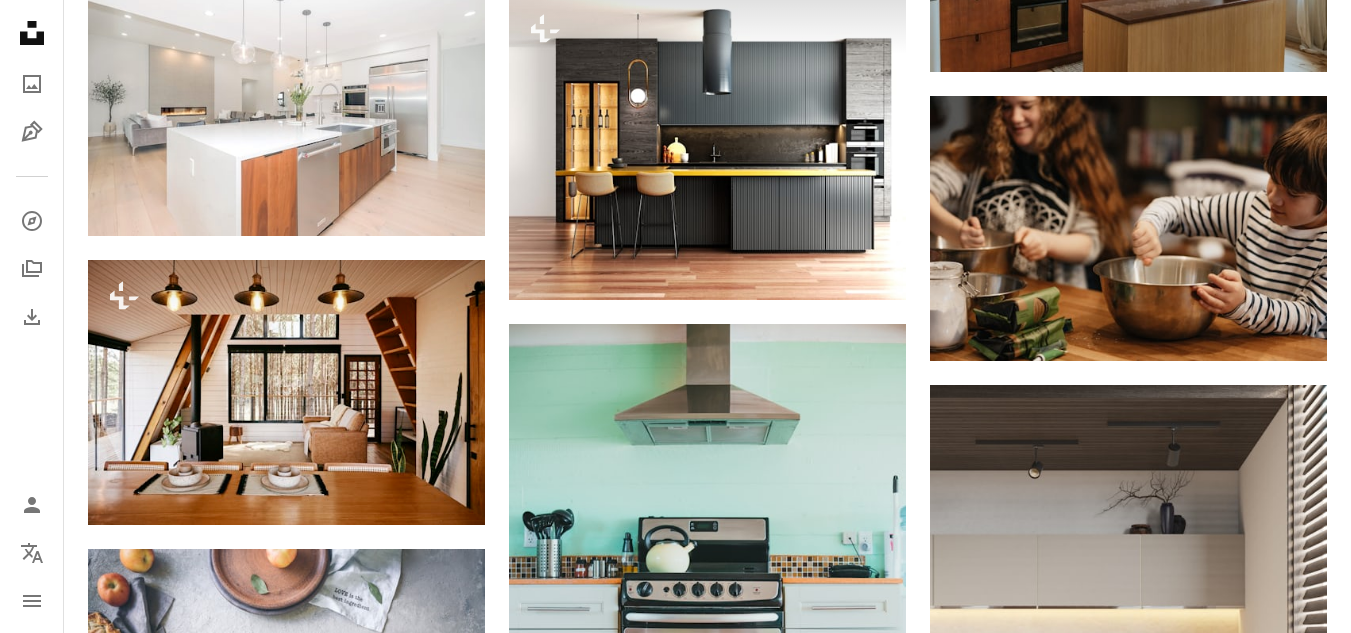 click at bounding box center (1336, 618) 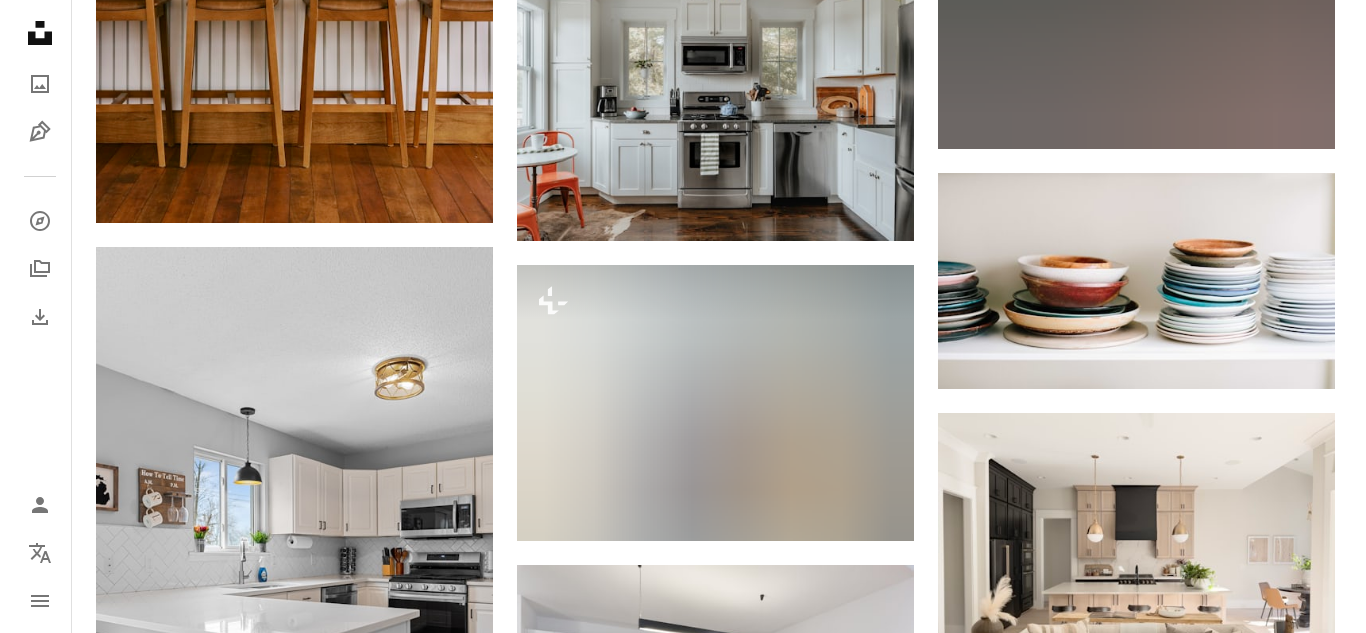 scroll, scrollTop: 57100, scrollLeft: 0, axis: vertical 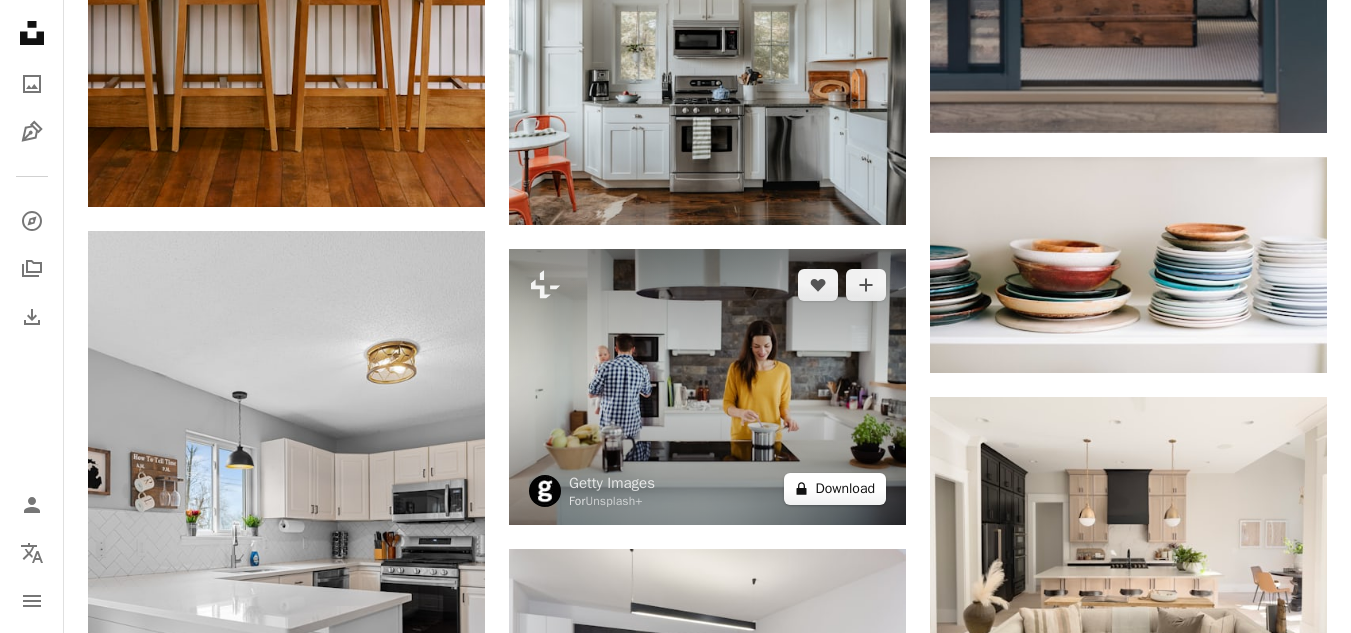 click on "A lock Download" at bounding box center [835, 489] 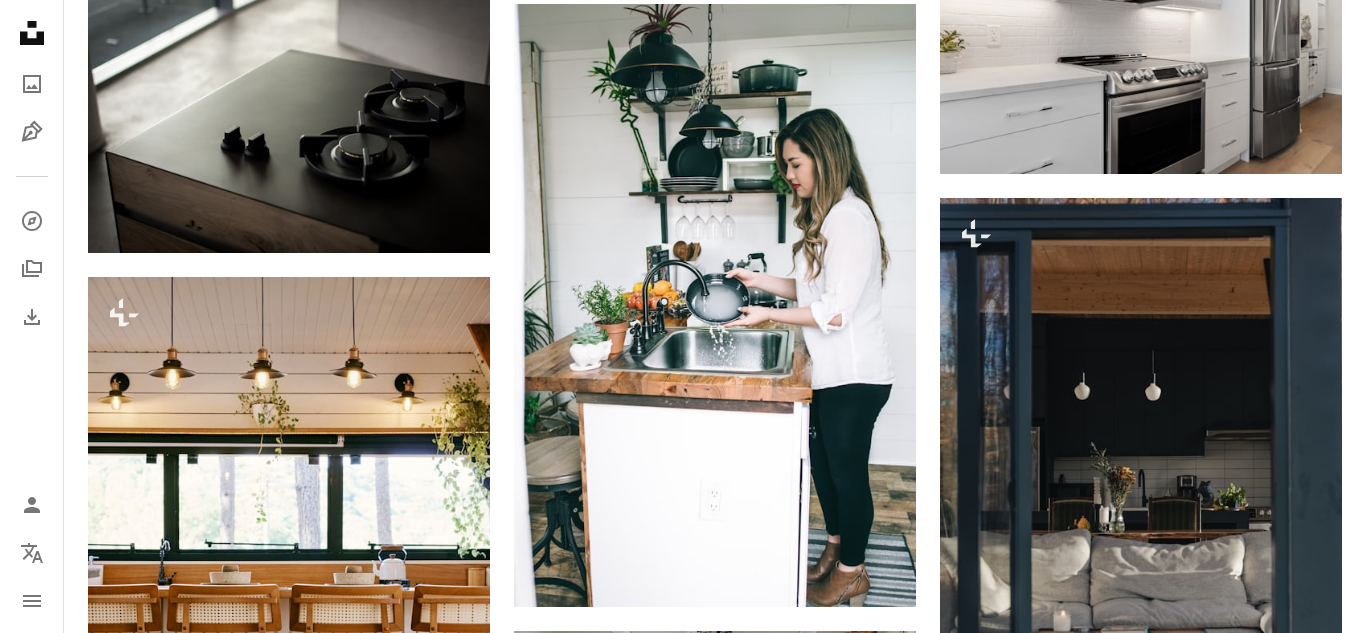 click on "An X shape Premium, ready to use images. Get unlimited access. A plus sign Members-only content added monthly A plus sign Unlimited royalty-free downloads A plus sign Illustrations  New A plus sign Enhanced legal protections yearly 66%  off monthly $12   $4 USD per month * Get  Unsplash+ * When paid annually, billed upfront  $48 Taxes where applicable. Renews automatically. Cancel anytime." at bounding box center [683, 4334] 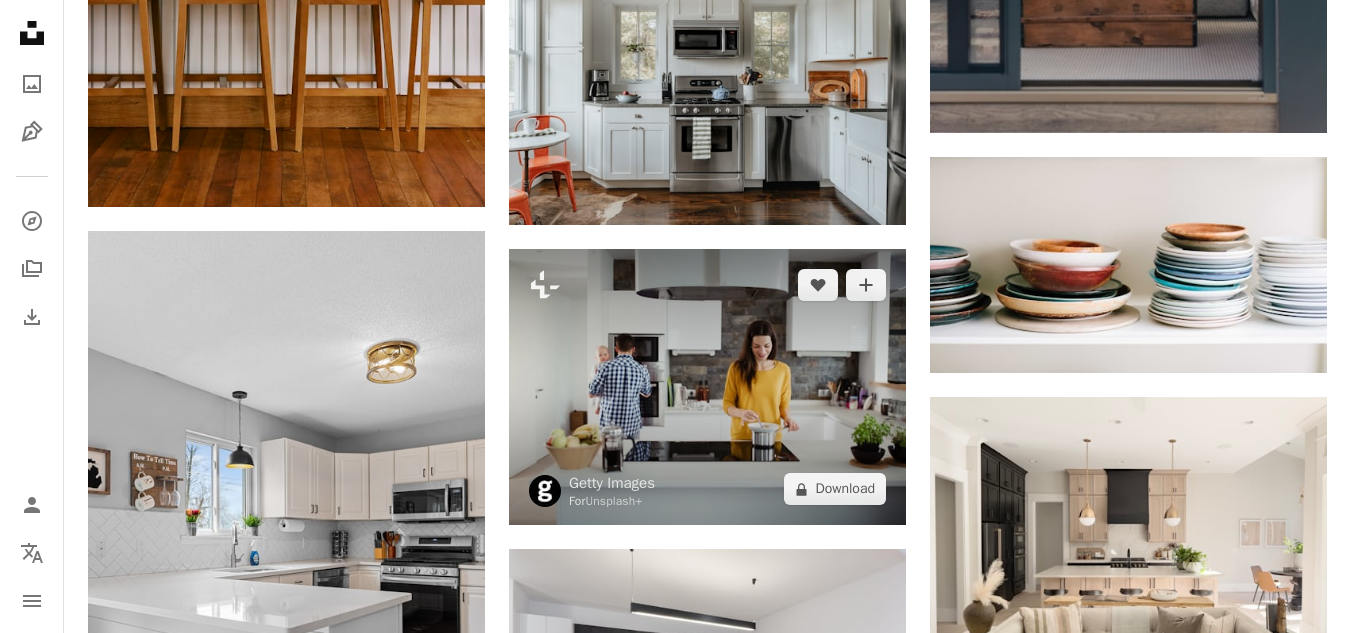 click at bounding box center [707, 387] 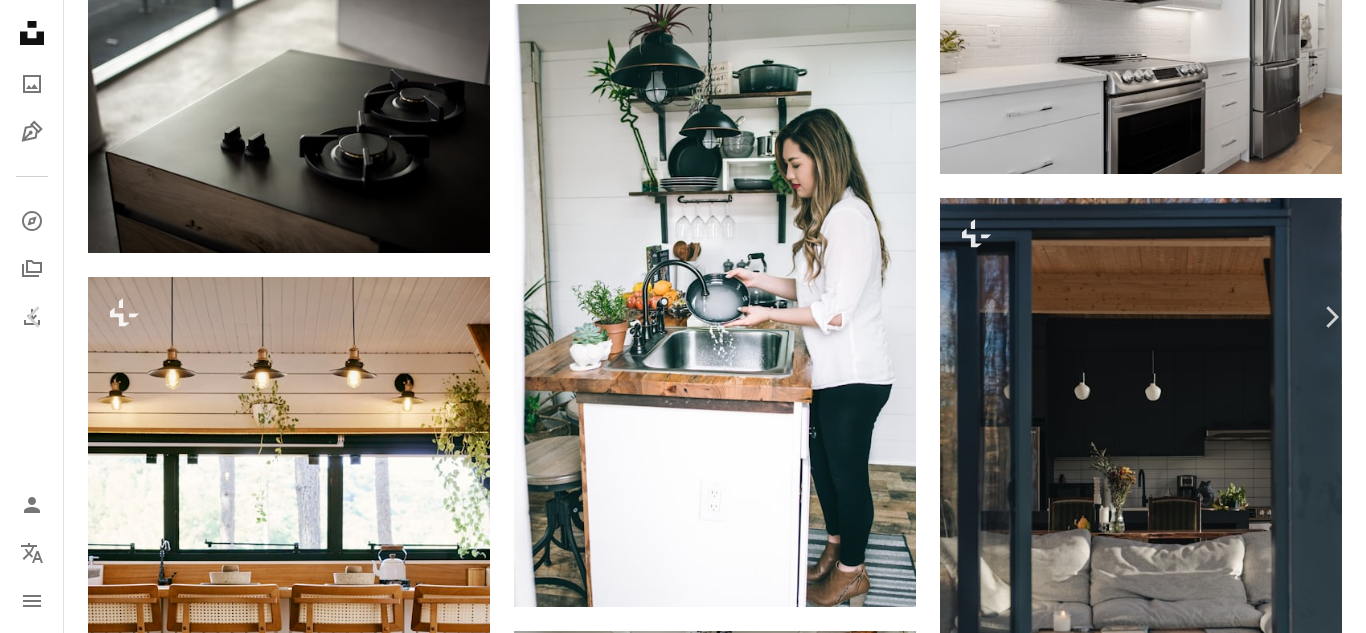 click at bounding box center [675, 4396] 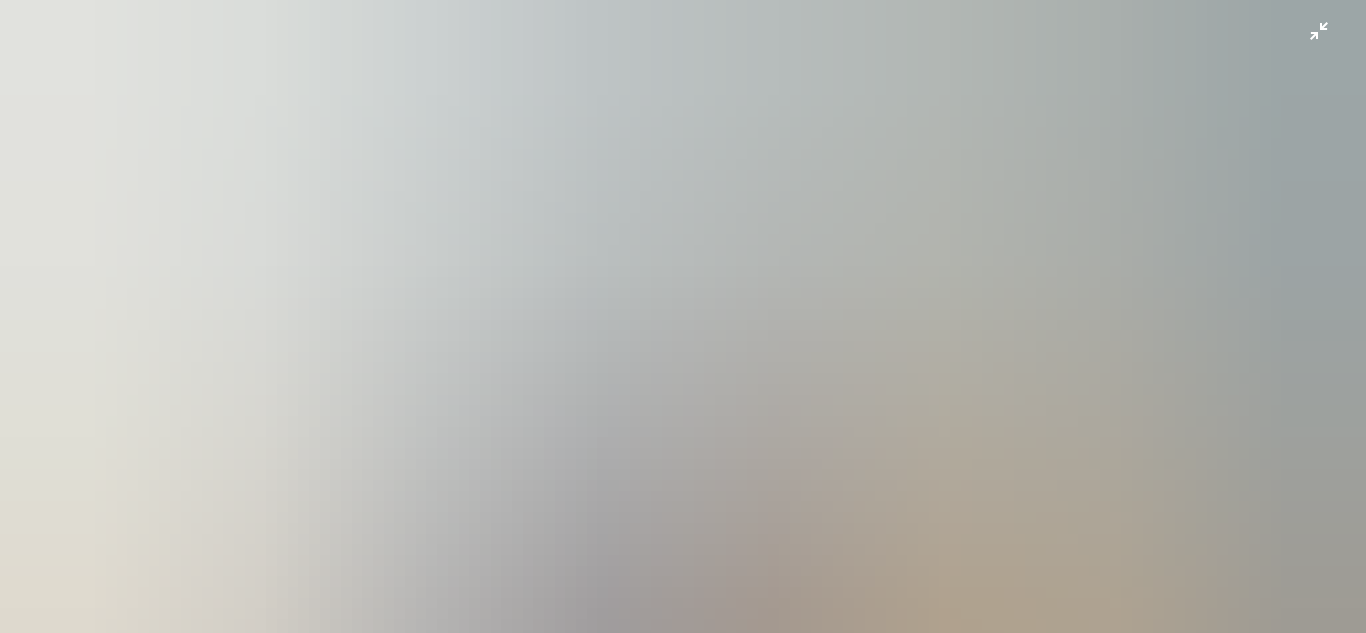 scroll, scrollTop: 149, scrollLeft: 0, axis: vertical 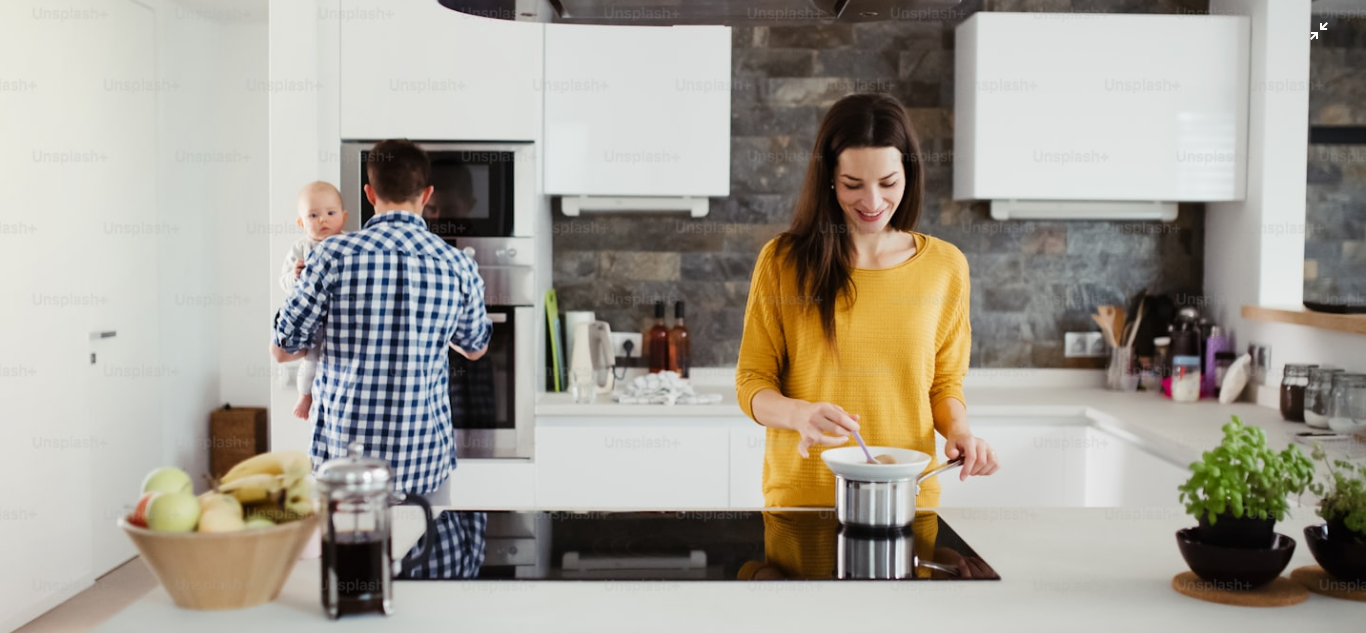 click at bounding box center (683, 325) 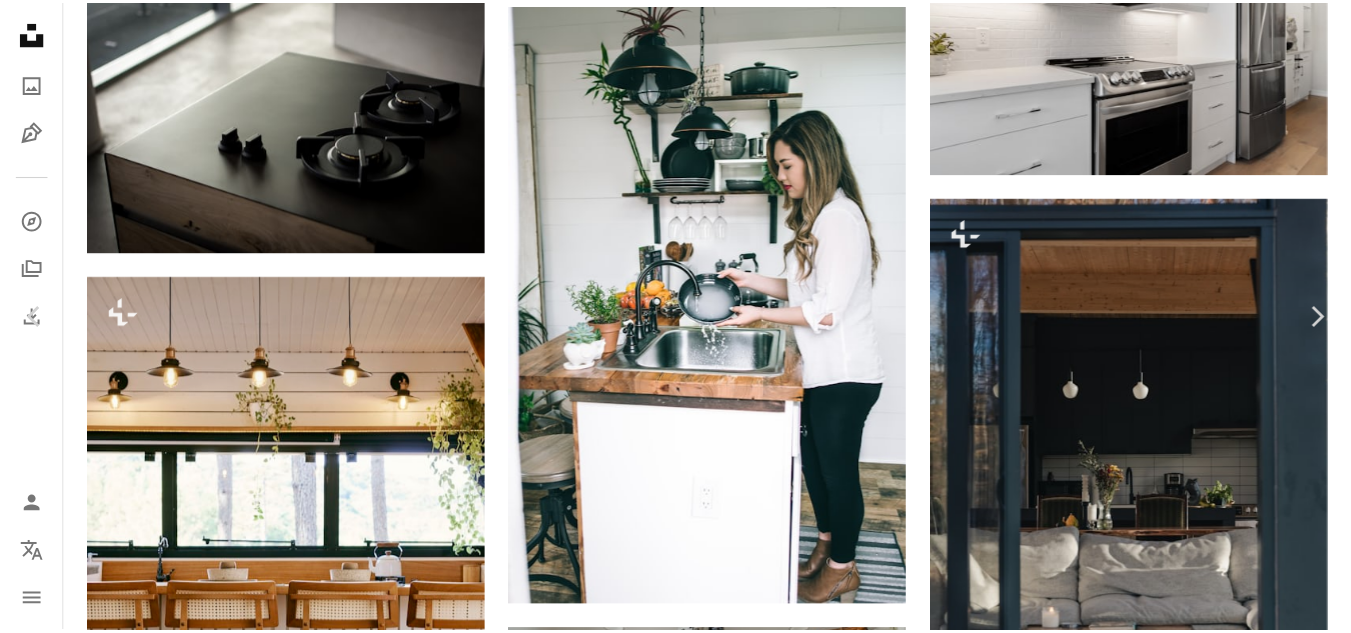 scroll, scrollTop: 35, scrollLeft: 0, axis: vertical 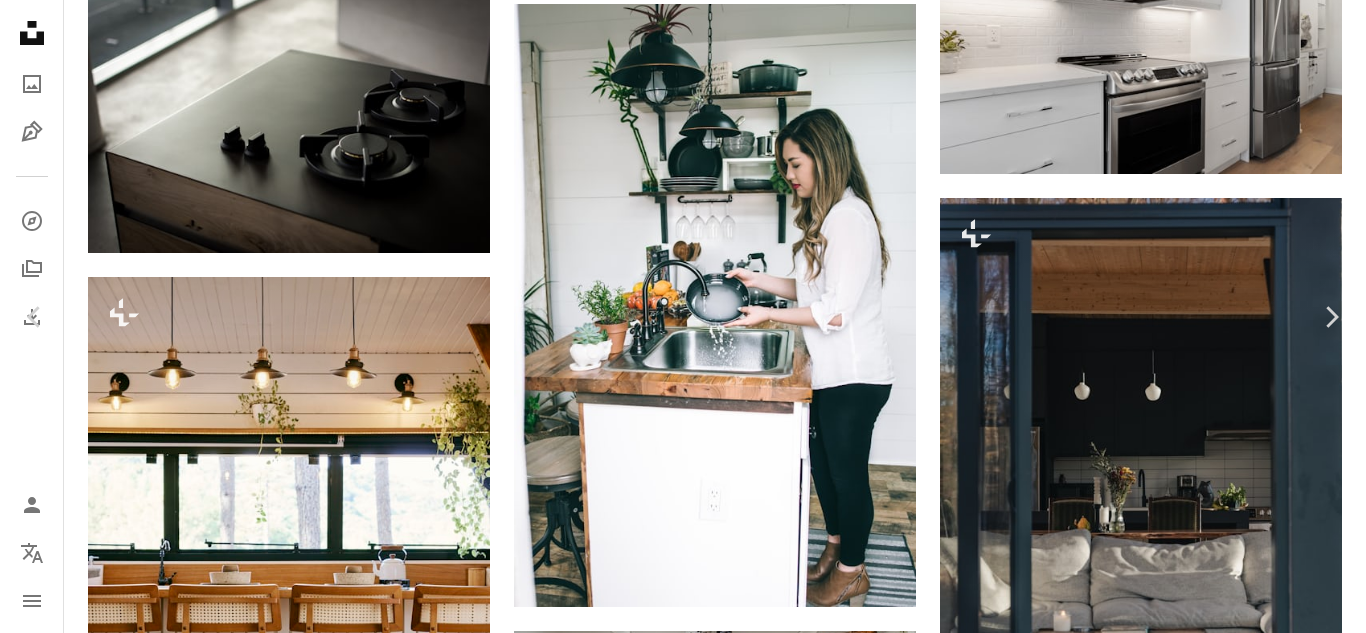 click on "An X shape" at bounding box center (20, 20) 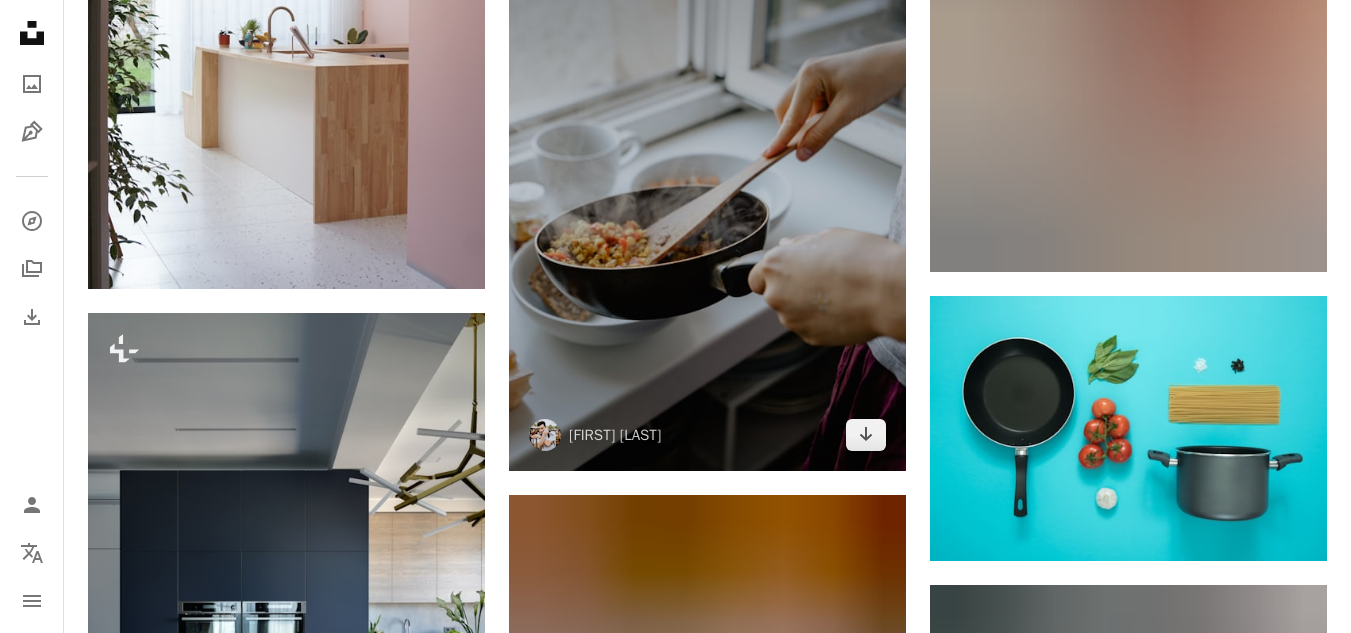 scroll, scrollTop: 74100, scrollLeft: 0, axis: vertical 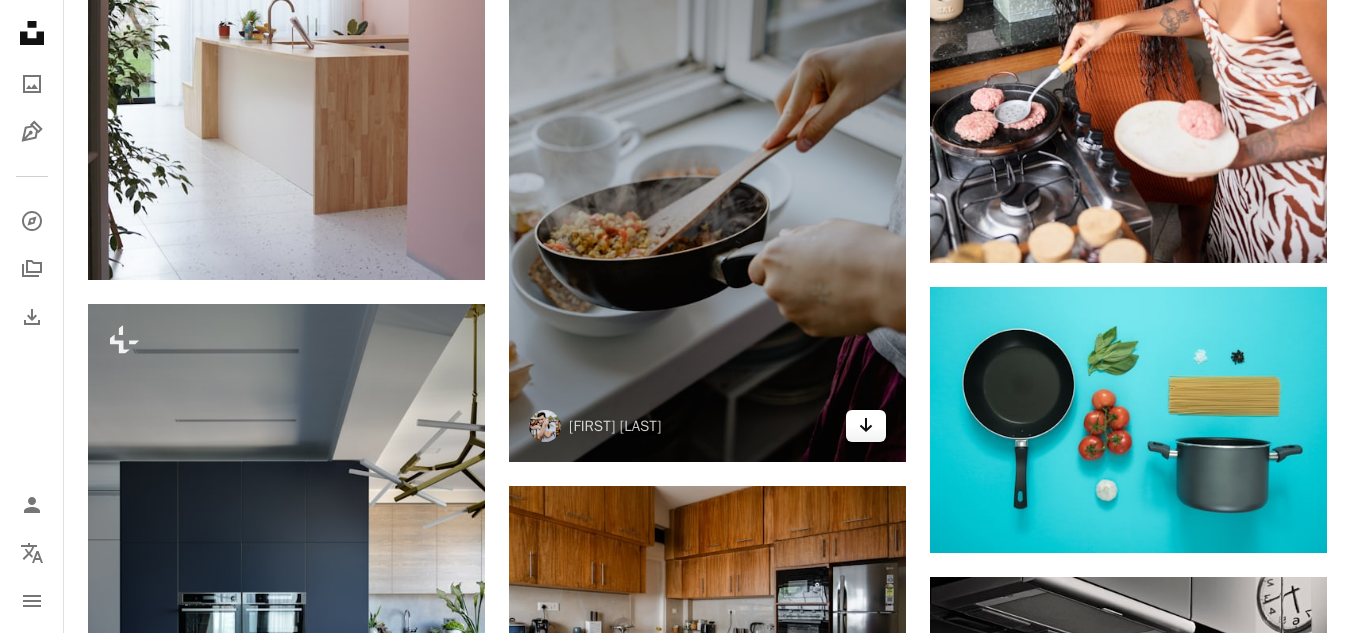 click on "Arrow pointing down" at bounding box center (866, 426) 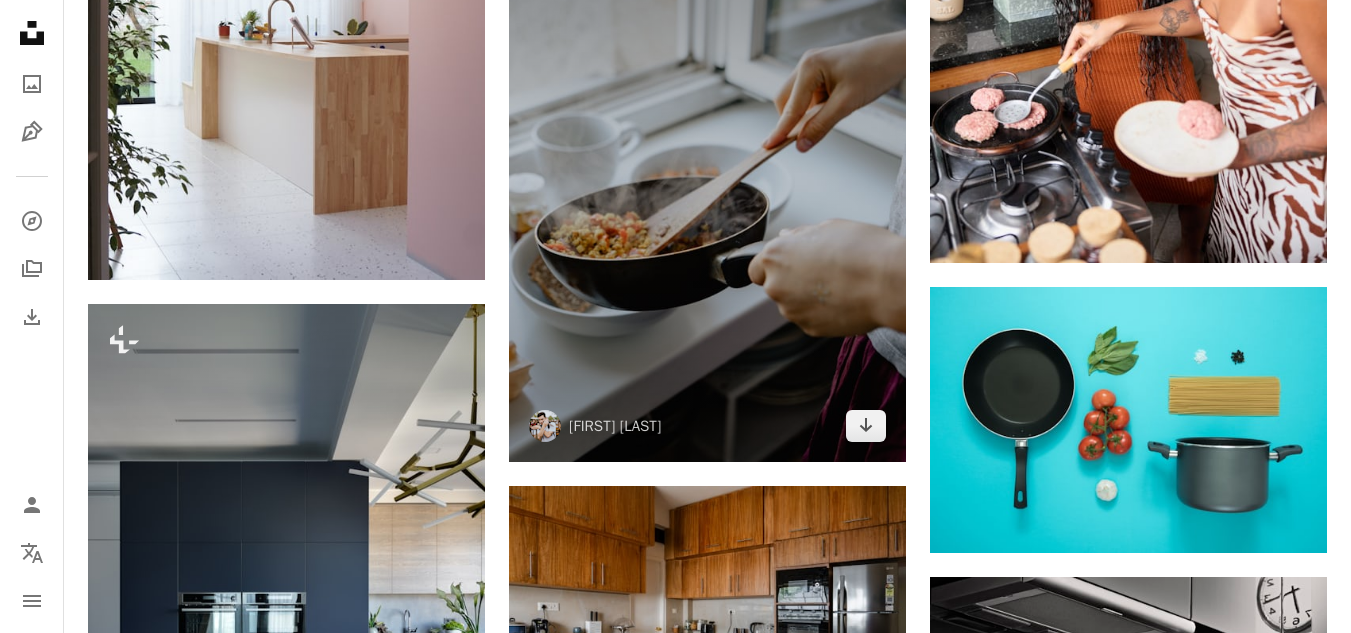 scroll, scrollTop: 74400, scrollLeft: 0, axis: vertical 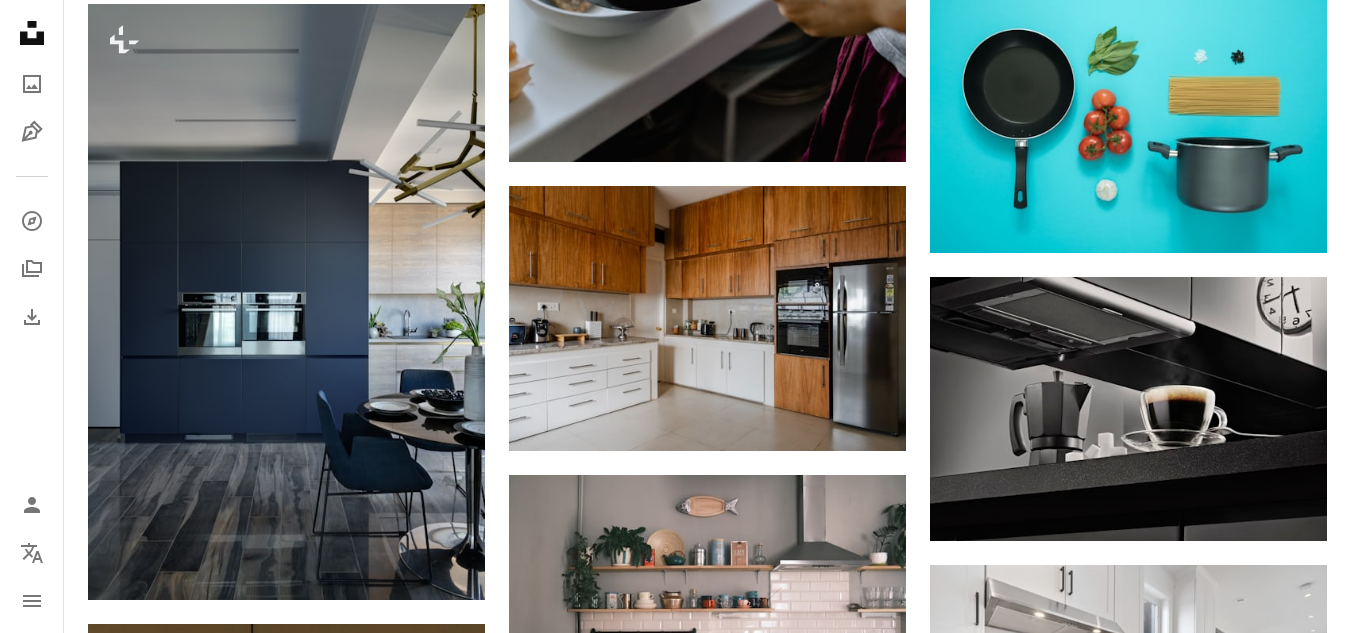 click on "Plus sign for Unsplash+ A heart A plus sign Sumaid pal Singh Bakshi For  Unsplash+ A lock Download A heart A plus sign Naomi Hébert Arrow pointing down A heart A plus sign Collov Home Design Arrow pointing down A heart A plus sign Kam Idris Arrow pointing down A heart A plus sign roam in color Arrow pointing down A heart A plus sign Lotus Design N Print Arrow pointing down A heart A plus sign Lotus Design N Print Arrow pointing down A heart A plus sign Julia Arrow pointing down A heart A plus sign roam in color Arrow pointing down Plus sign for Unsplash+ A heart A plus sign Yevhenii Deshko For  Unsplash+ A lock Download –– ––– –––  –– ––– –  ––– –––  ––––  –   – –– –––  – – ––– –– –– –––– –– The best in on-brand content creation Learn More A heart A plus sign Kam Idris Arrow pointing down A heart A plus sign Rune Enstad Arrow pointing down A heart A plus sign Lotus Design N Print Arrow pointing down A heart A heart" at bounding box center [707, -35525] 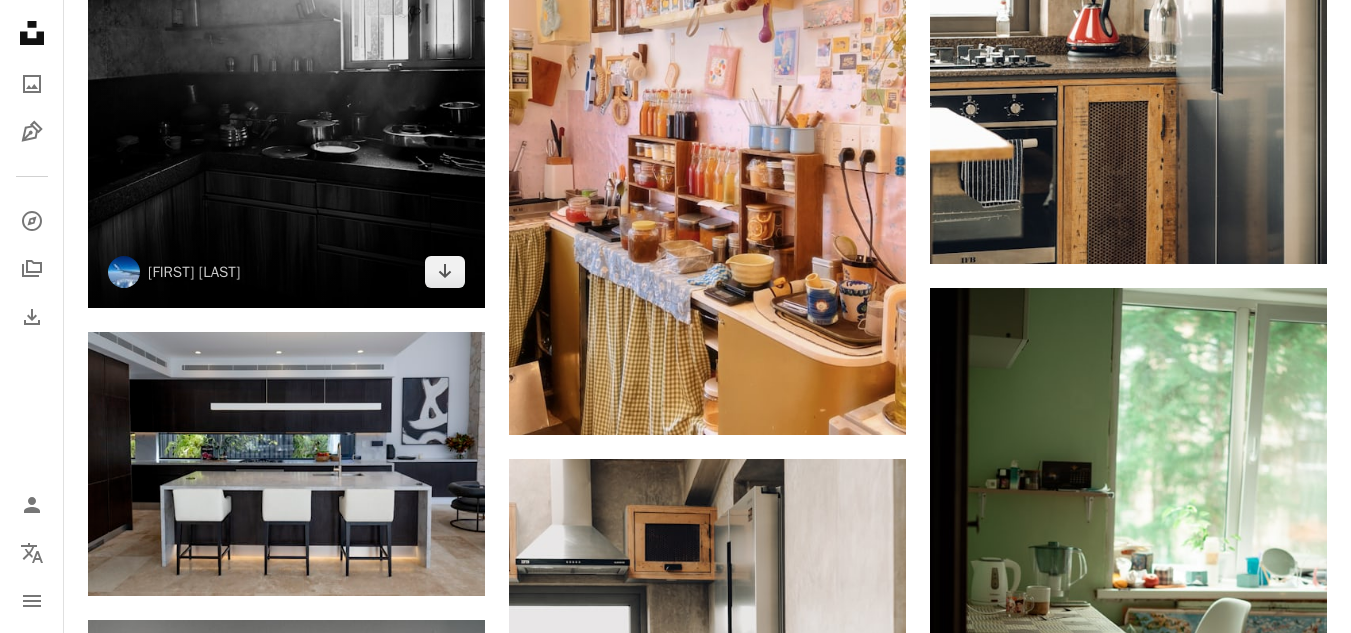 scroll, scrollTop: 106200, scrollLeft: 0, axis: vertical 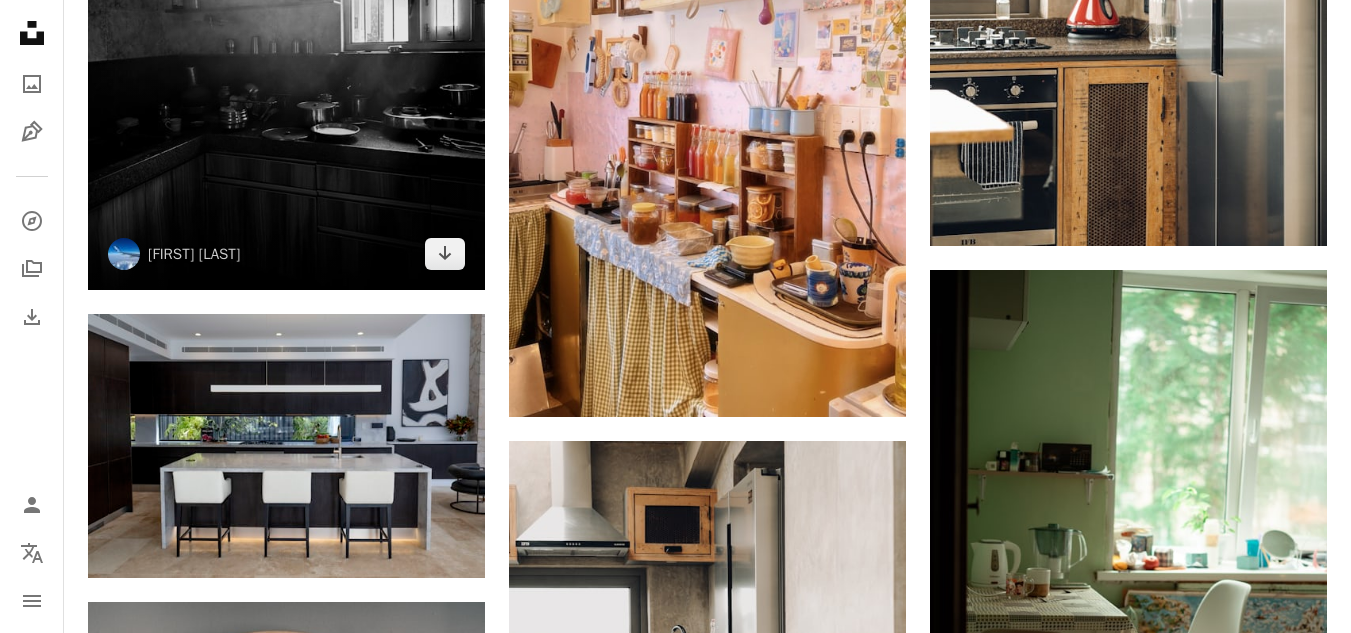click at bounding box center (286, 40) 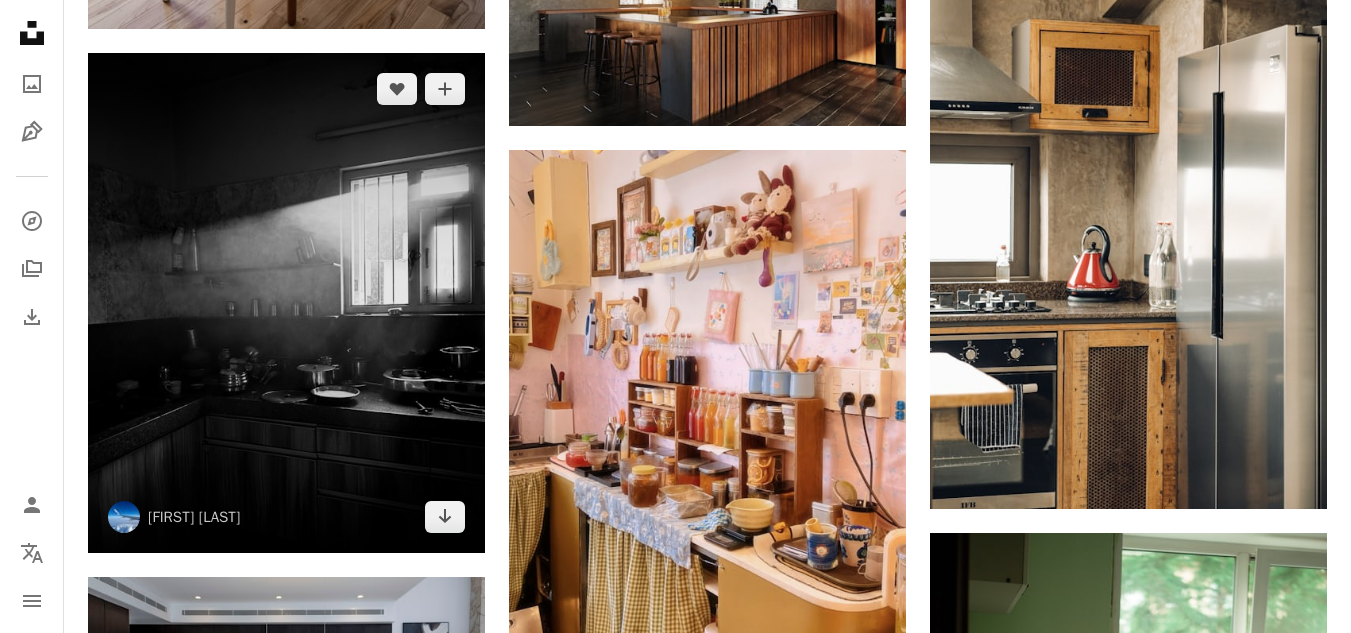 scroll, scrollTop: 106000, scrollLeft: 0, axis: vertical 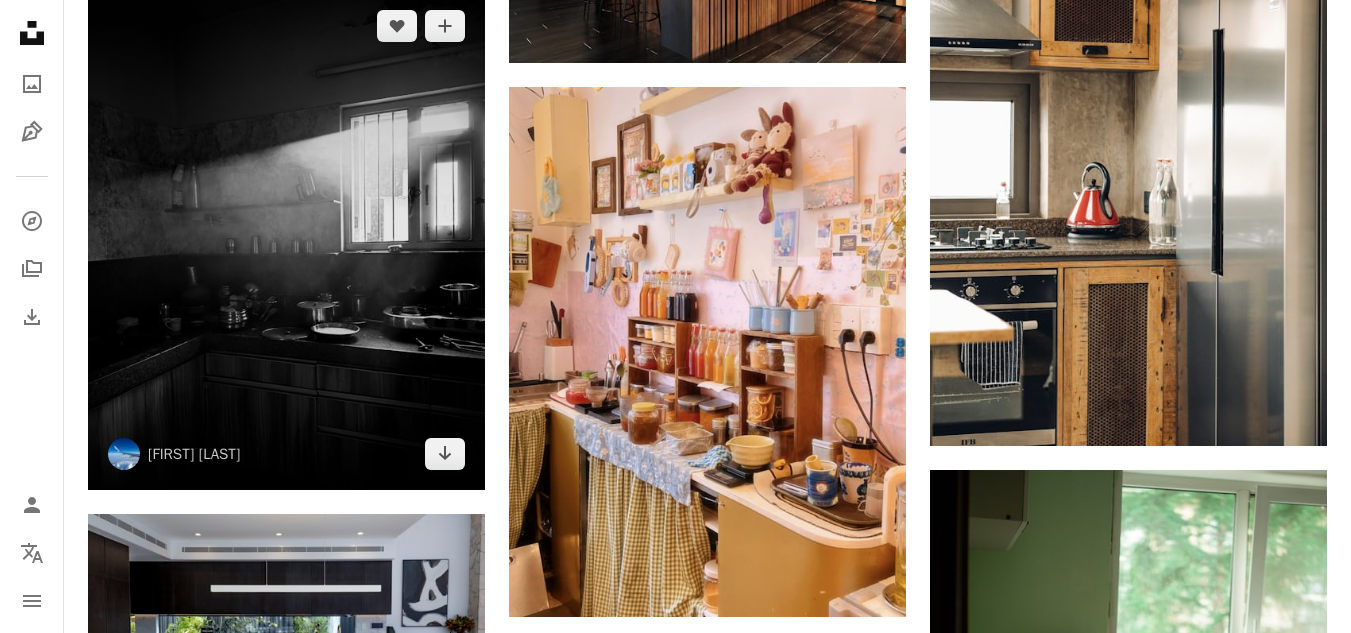 click at bounding box center [286, 239] 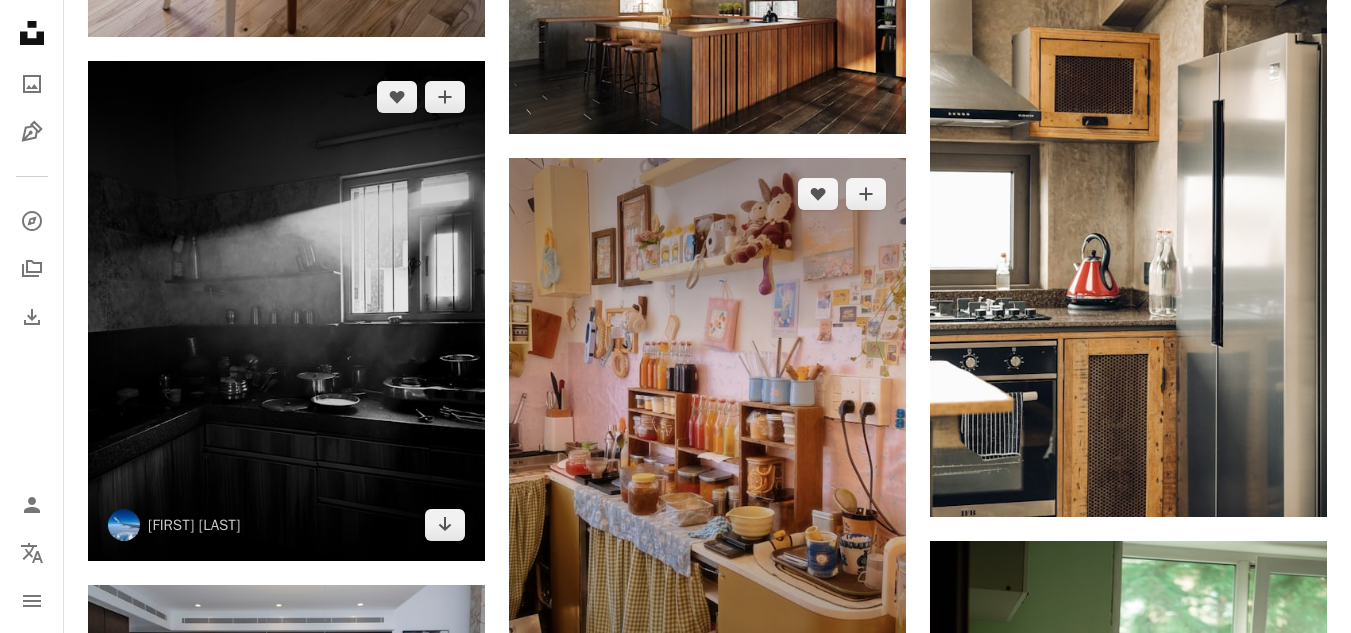 scroll, scrollTop: 106100, scrollLeft: 0, axis: vertical 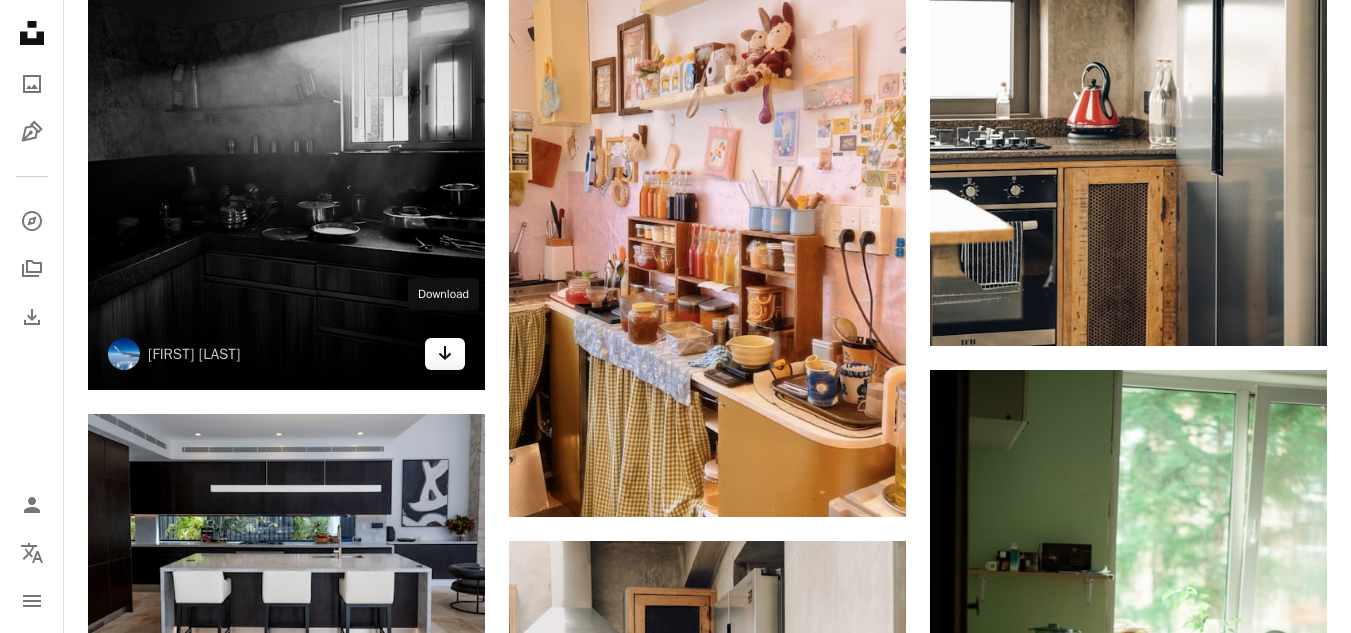 click 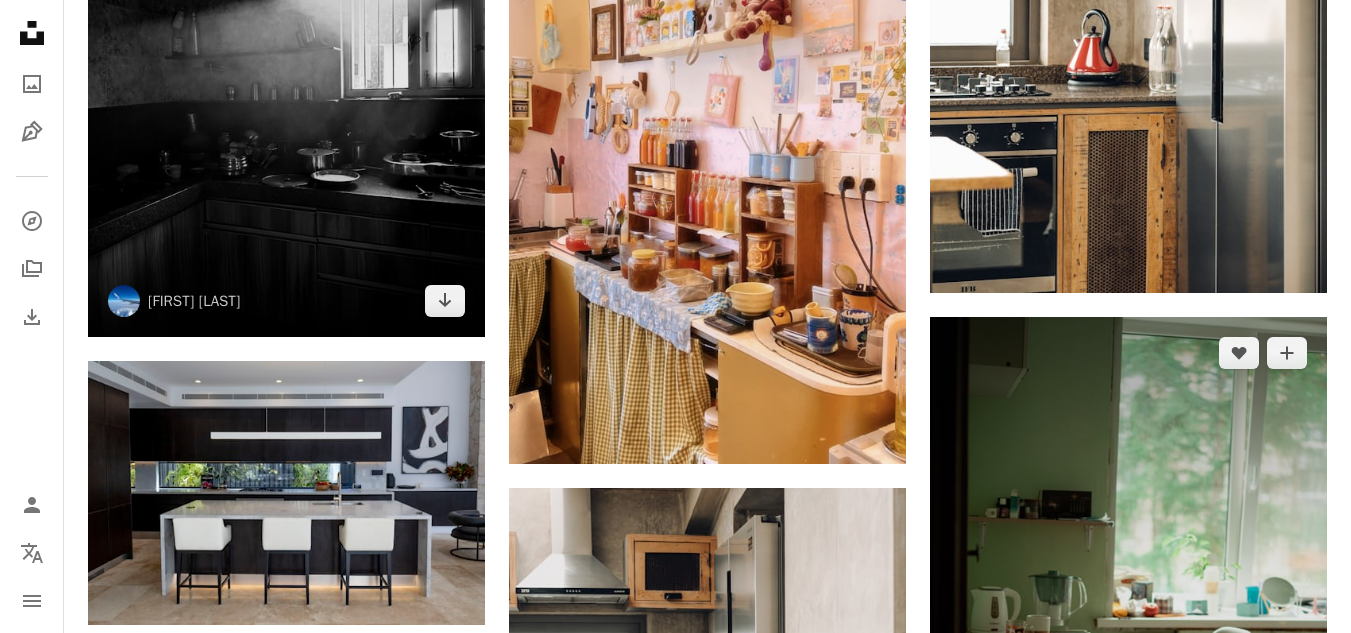 scroll, scrollTop: 106200, scrollLeft: 0, axis: vertical 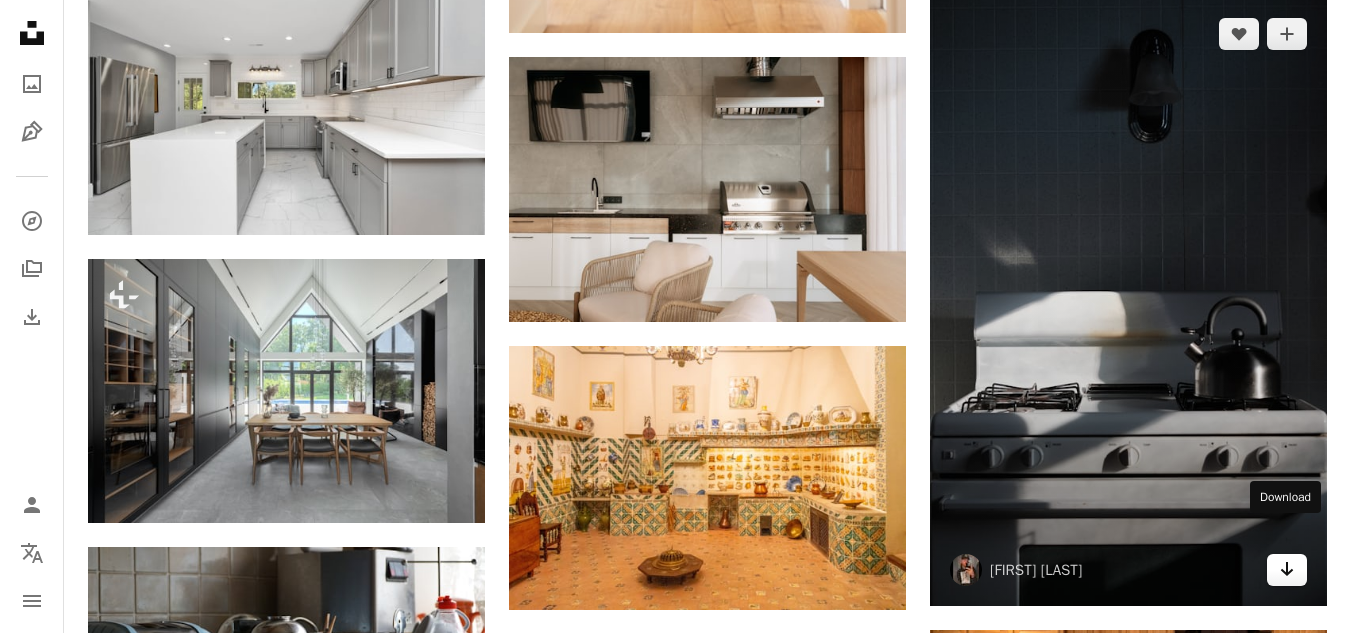 click on "Arrow pointing down" 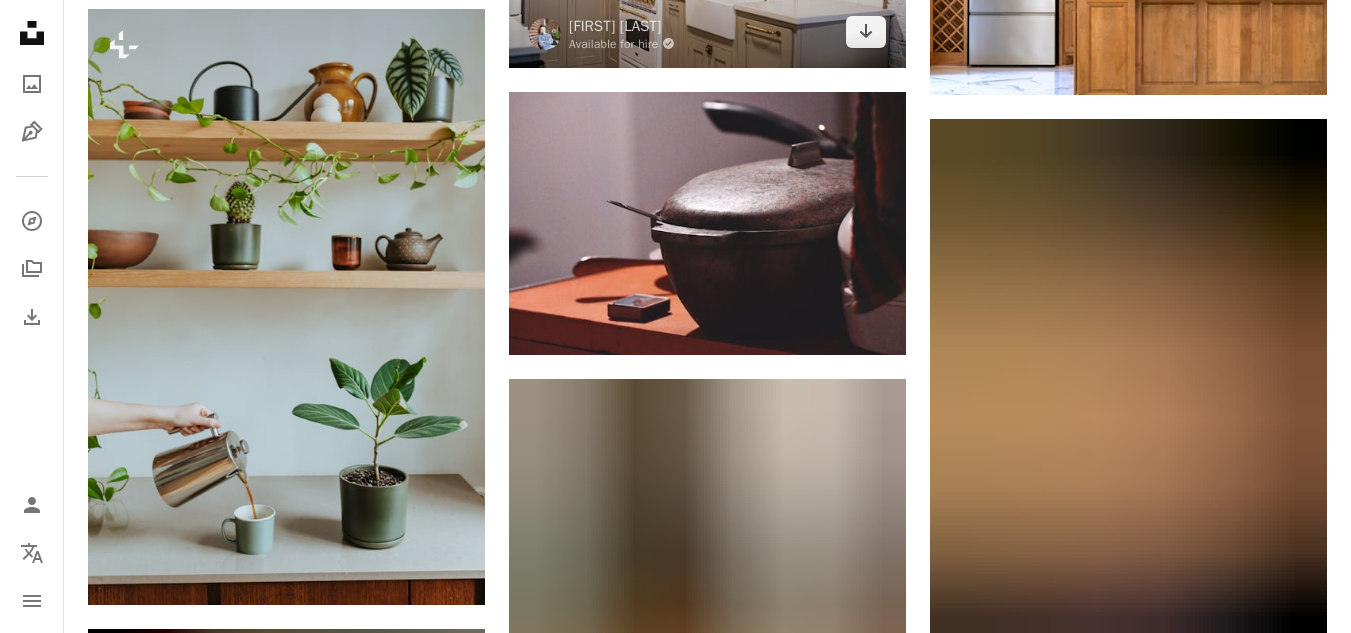 scroll, scrollTop: 126547, scrollLeft: 0, axis: vertical 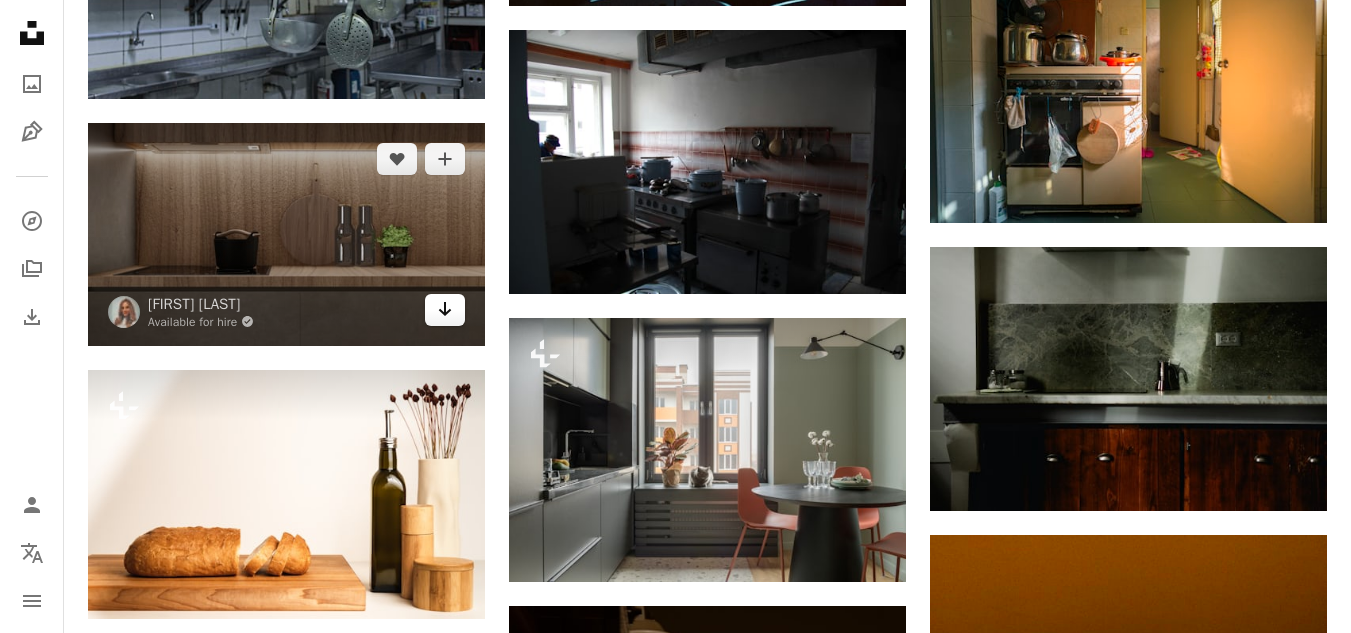 click on "Arrow pointing down" at bounding box center [445, 310] 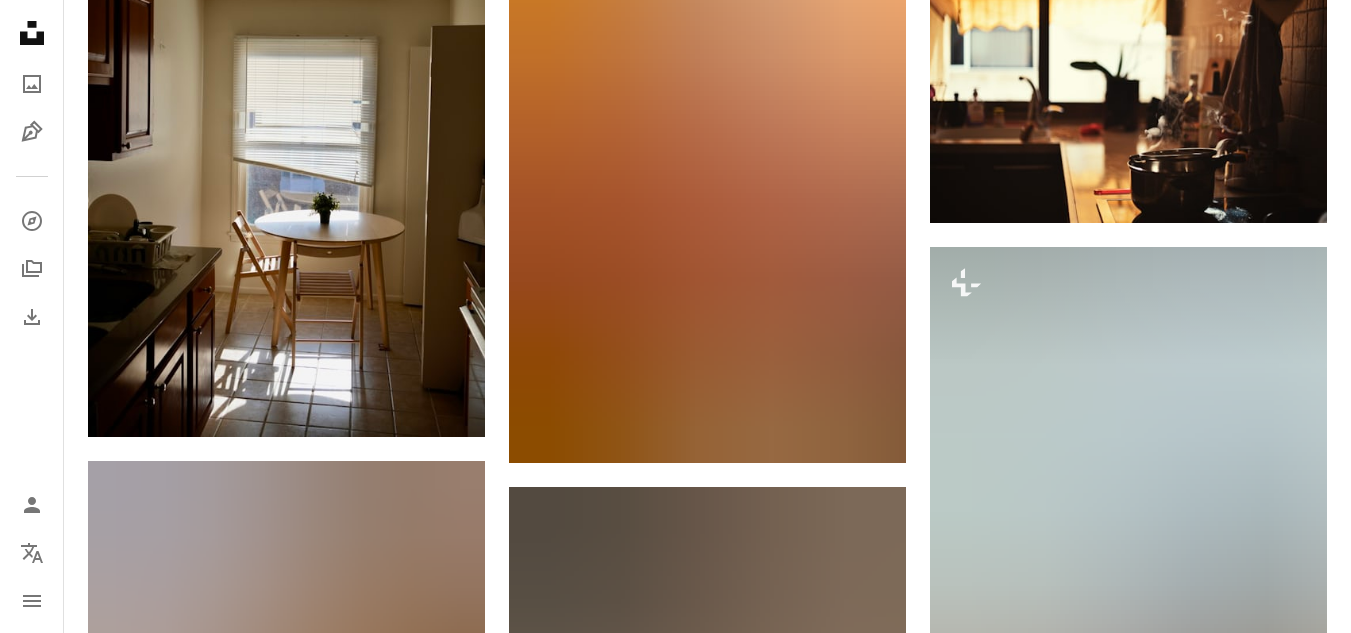 scroll, scrollTop: 140207, scrollLeft: 0, axis: vertical 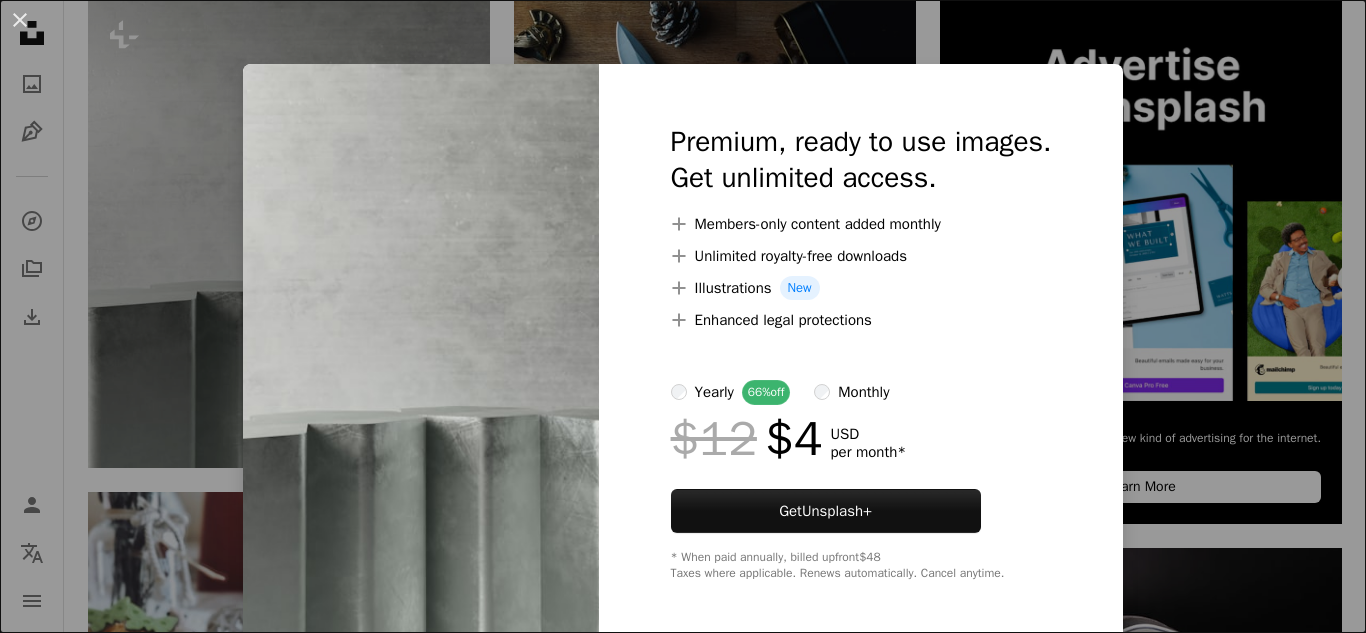 click on "An X shape Premium, ready to use images. Get unlimited access. A plus sign Members-only content added monthly A plus sign Unlimited royalty-free downloads A plus sign Illustrations  New A plus sign Enhanced legal protections yearly 66%  off monthly $12   $4 USD per month * Get  Unsplash+ * When paid annually, billed upfront  $48 Taxes where applicable. Renews automatically. Cancel anytime." at bounding box center [683, 316] 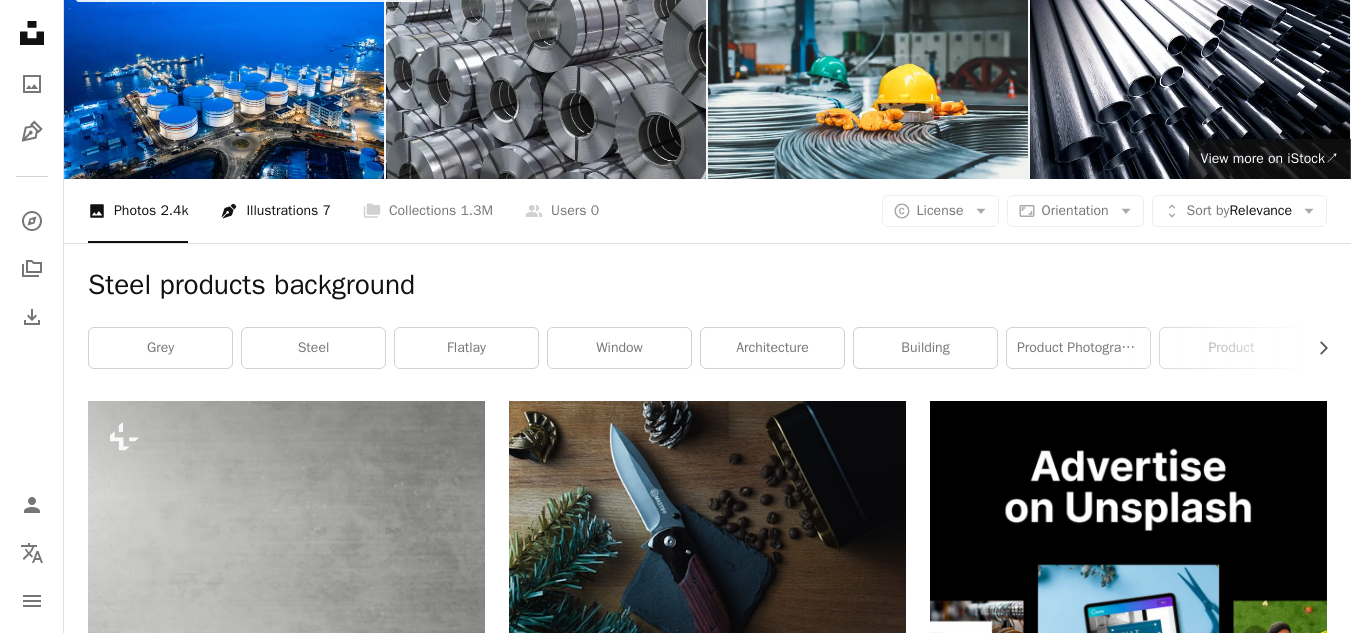 scroll, scrollTop: 0, scrollLeft: 0, axis: both 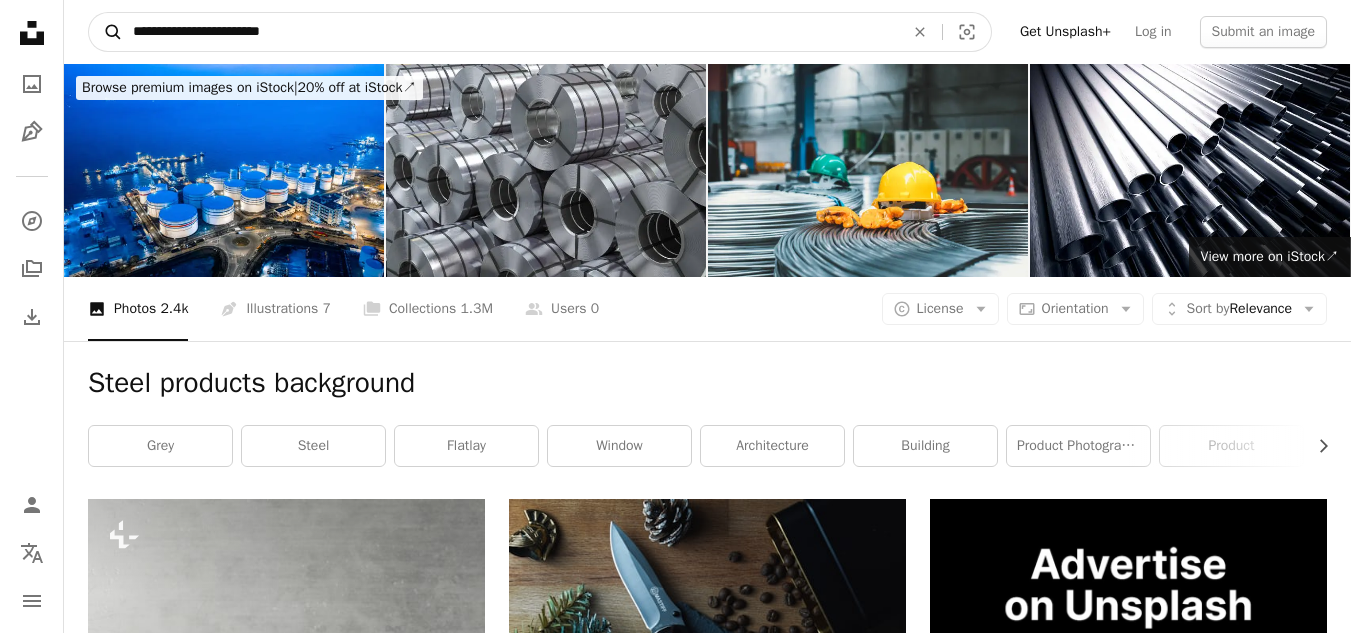 drag, startPoint x: 163, startPoint y: 29, endPoint x: 100, endPoint y: 34, distance: 63.1981 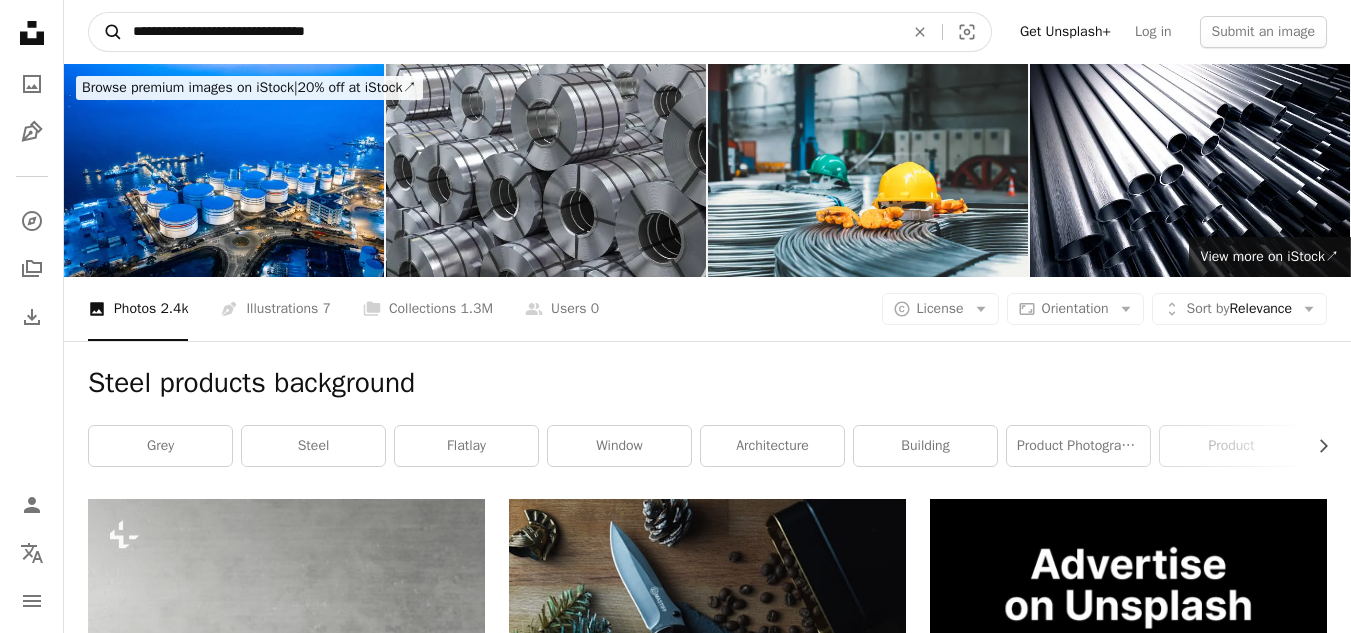 type on "**********" 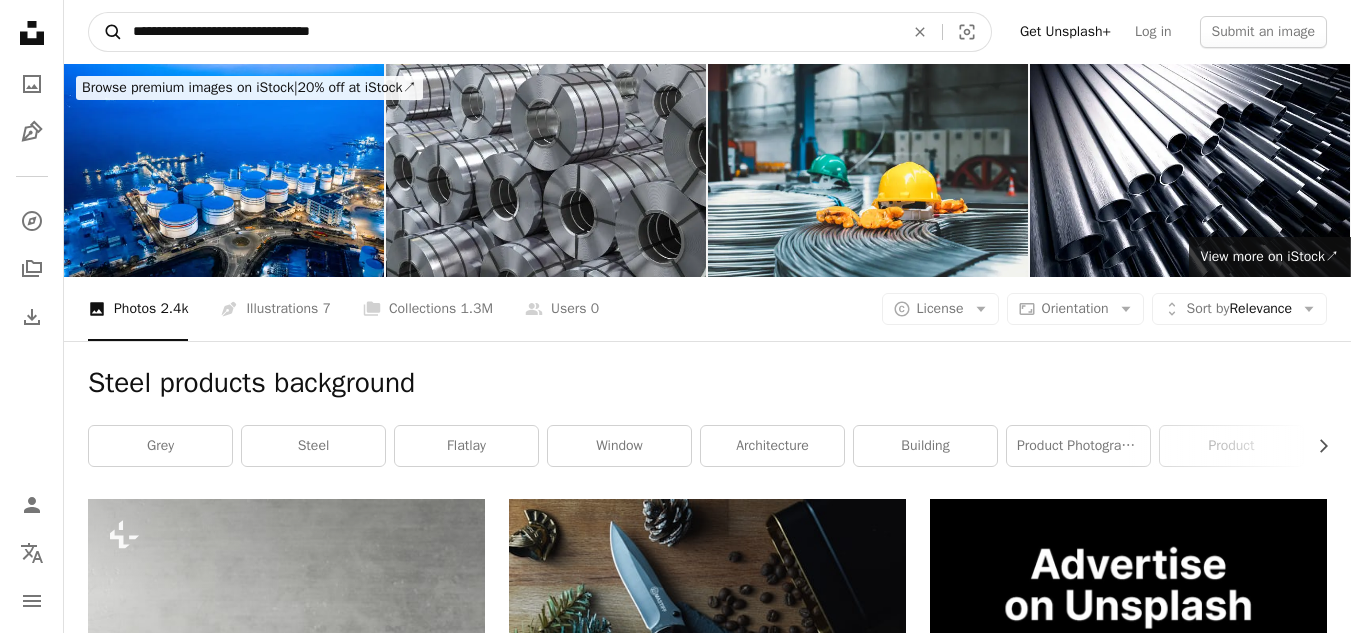 click on "A magnifying glass" at bounding box center [106, 32] 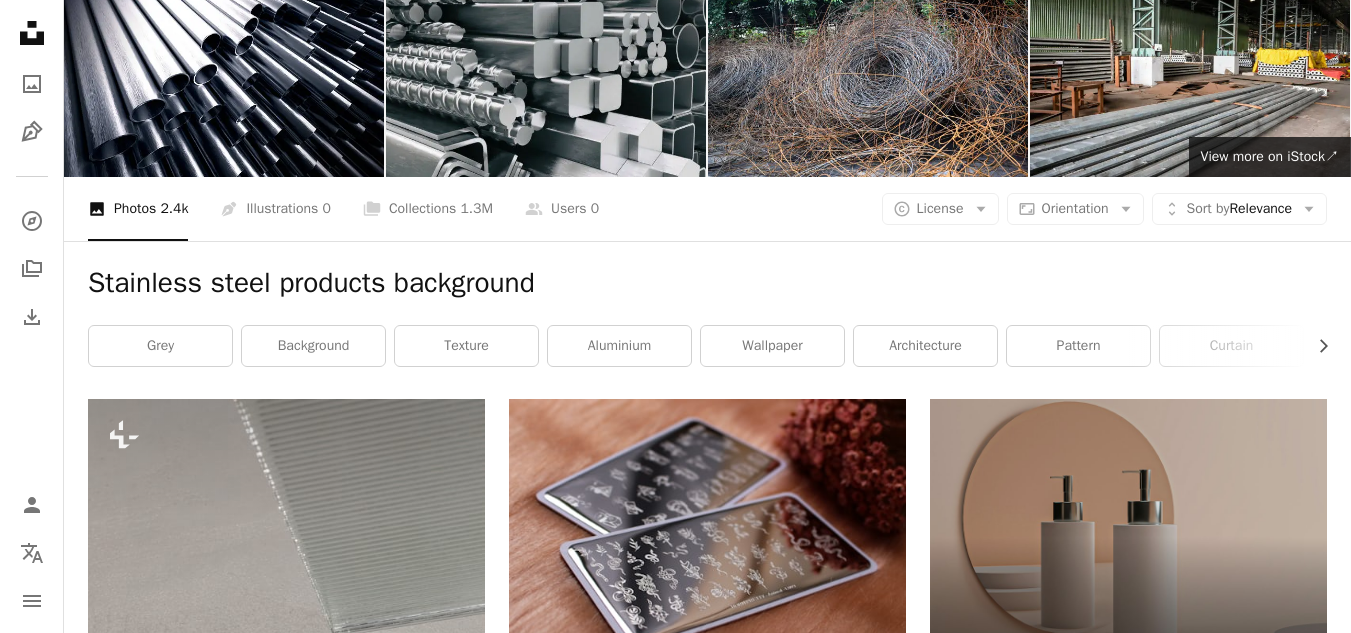scroll, scrollTop: 0, scrollLeft: 0, axis: both 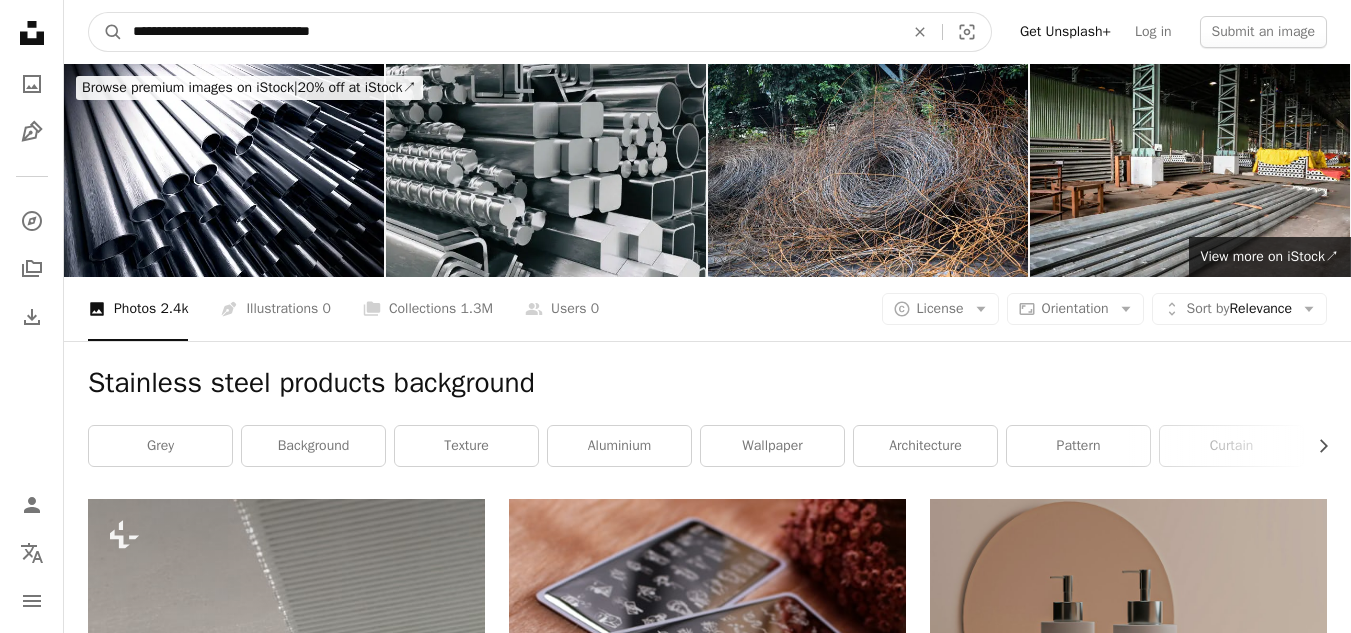drag, startPoint x: 221, startPoint y: 24, endPoint x: 0, endPoint y: 25, distance: 221.00226 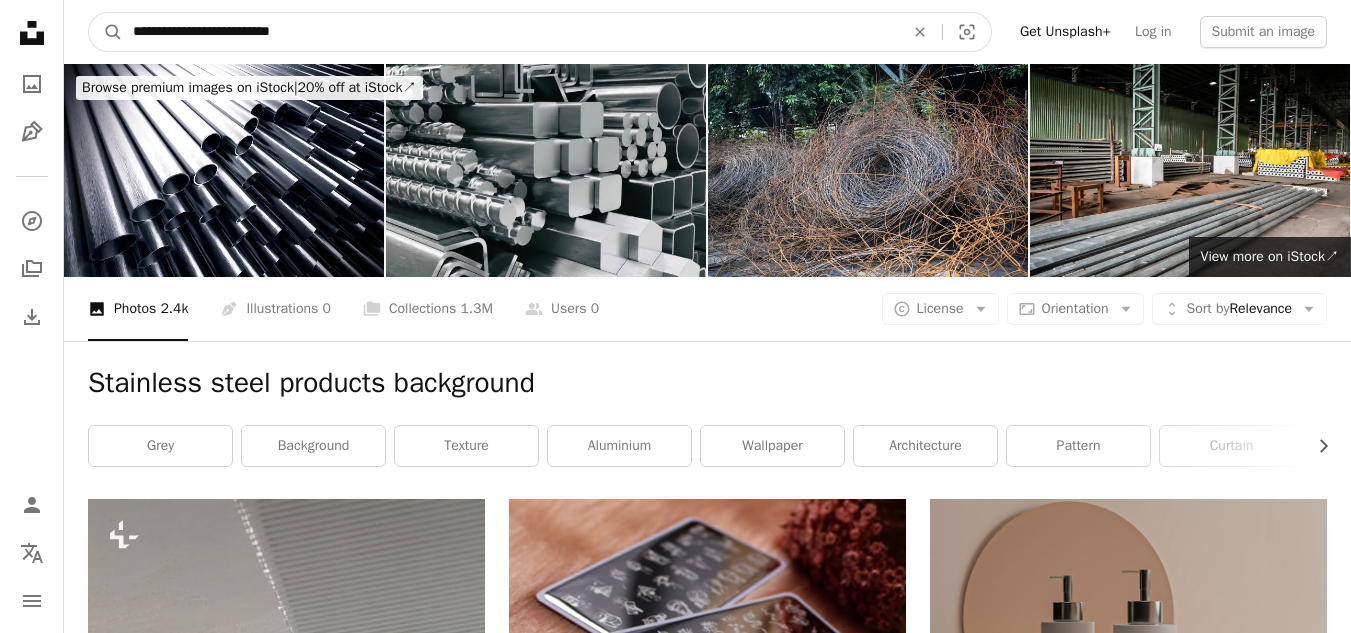 type on "**********" 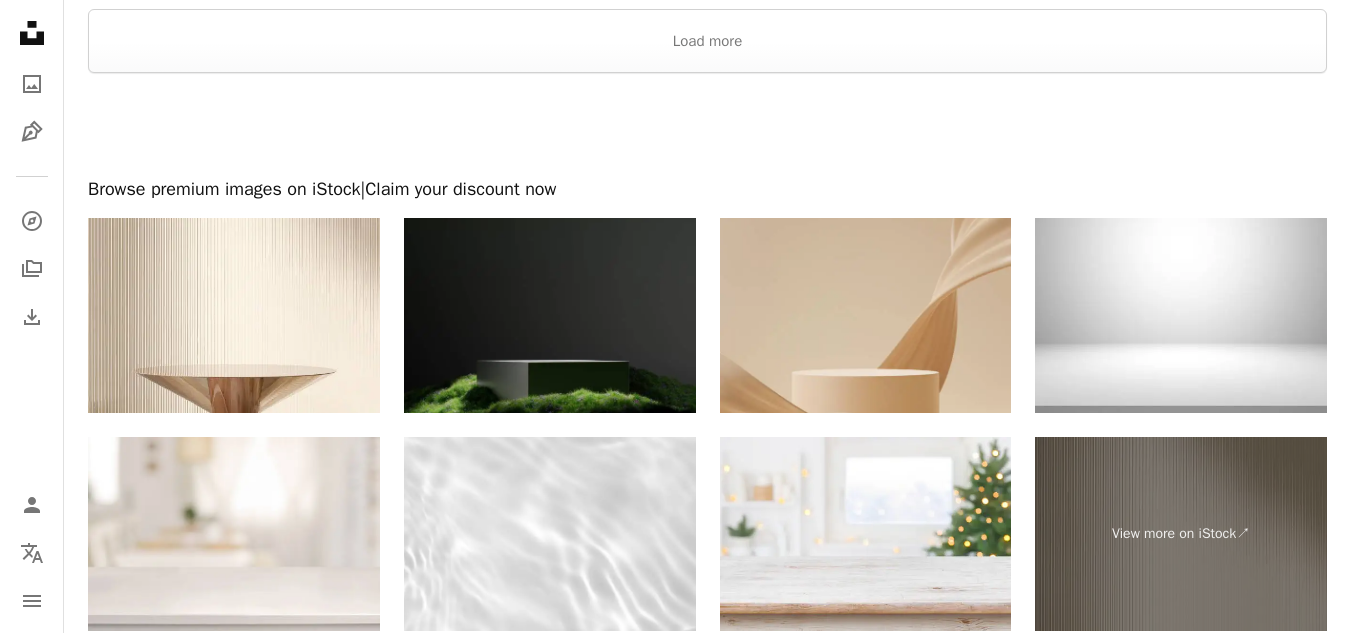 scroll, scrollTop: 3400, scrollLeft: 0, axis: vertical 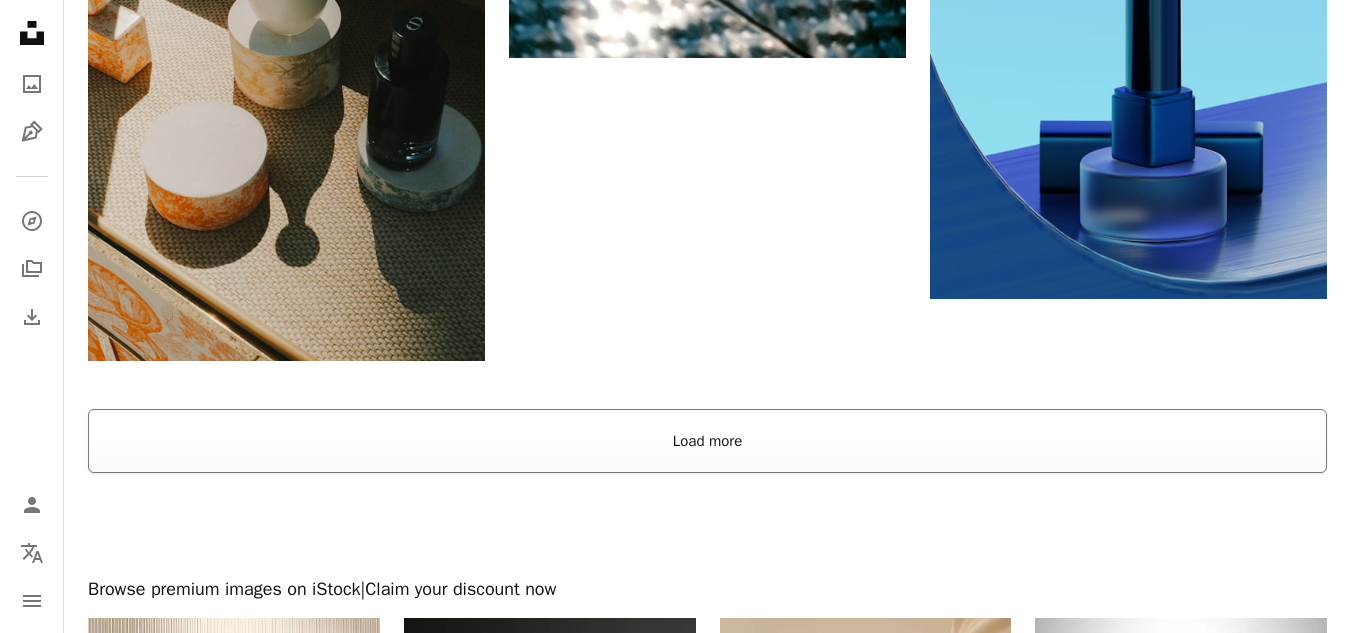 click on "Load more" at bounding box center (707, 441) 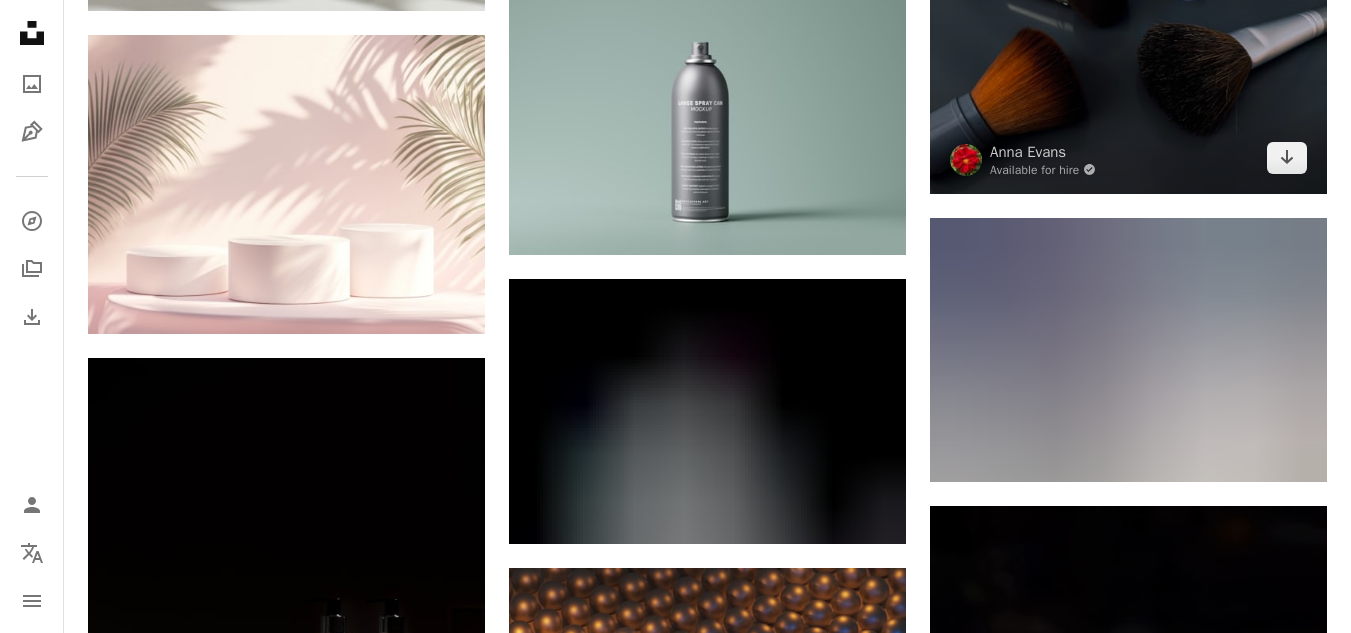 scroll, scrollTop: 10800, scrollLeft: 0, axis: vertical 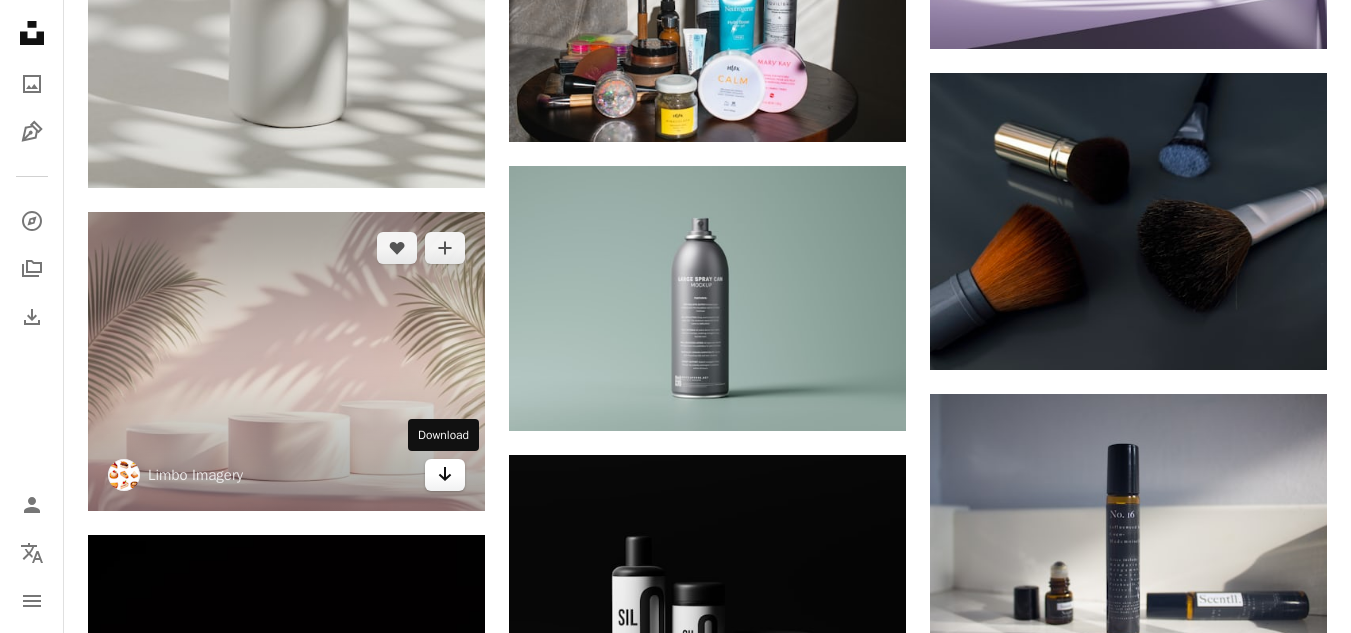click on "Arrow pointing down" 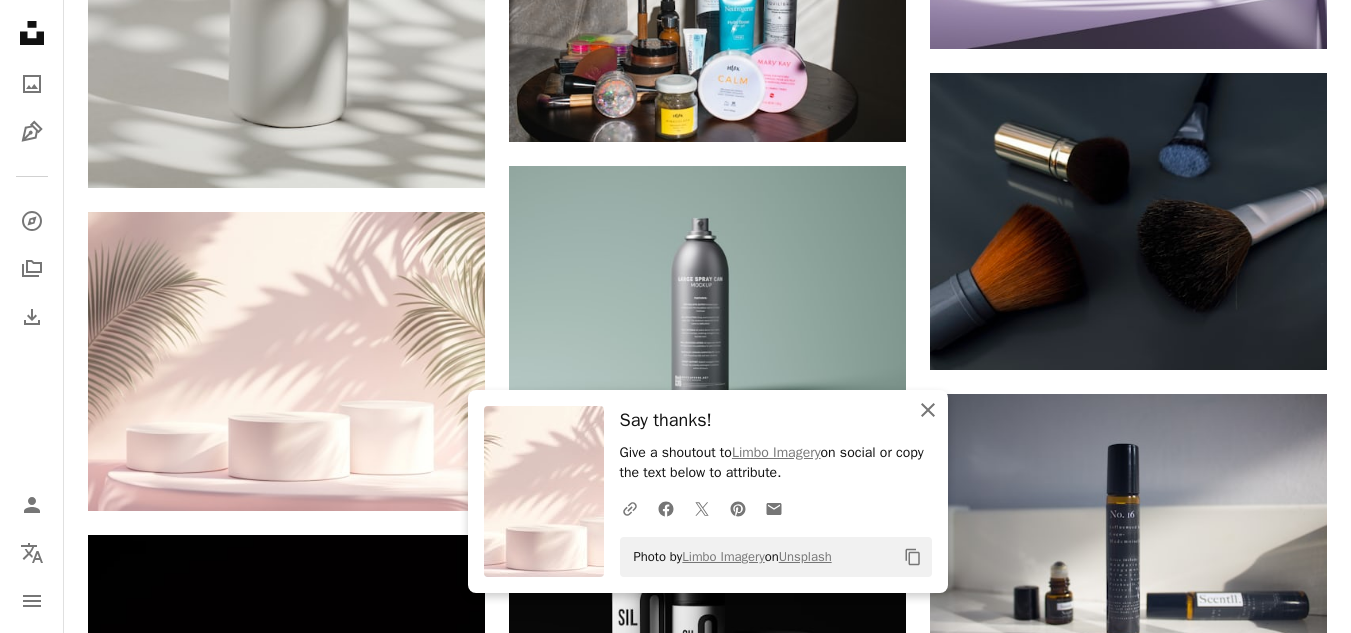 click on "An X shape" 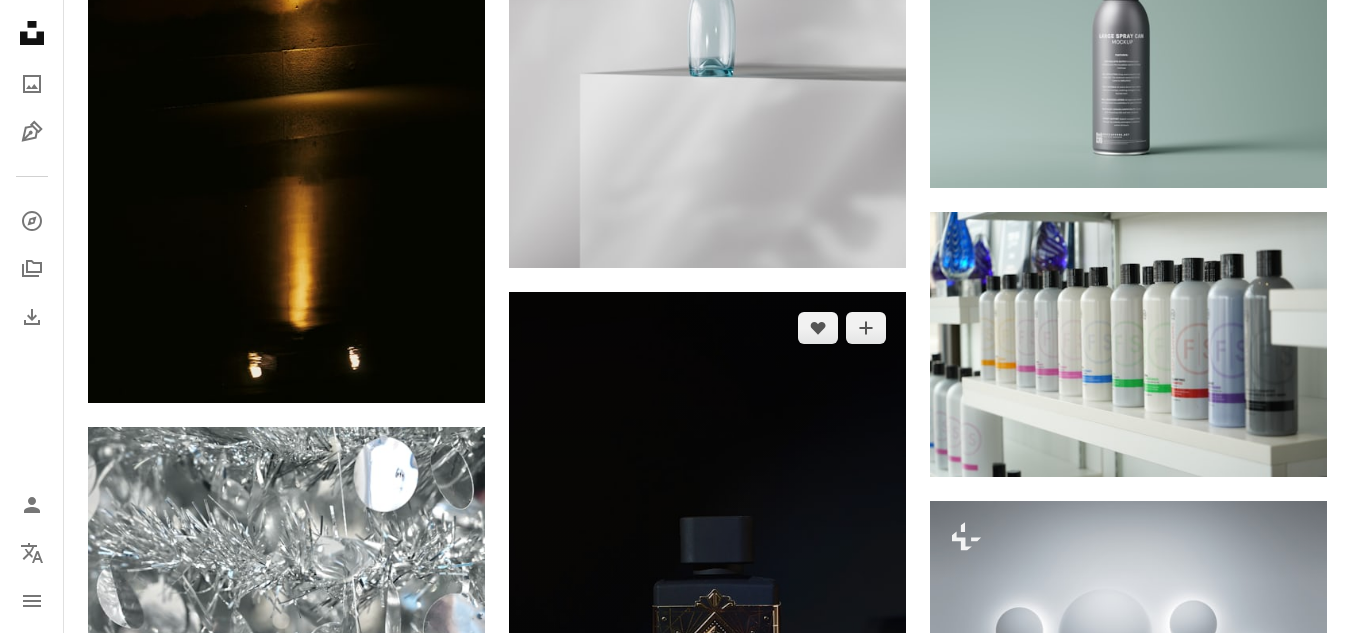 scroll, scrollTop: 18400, scrollLeft: 0, axis: vertical 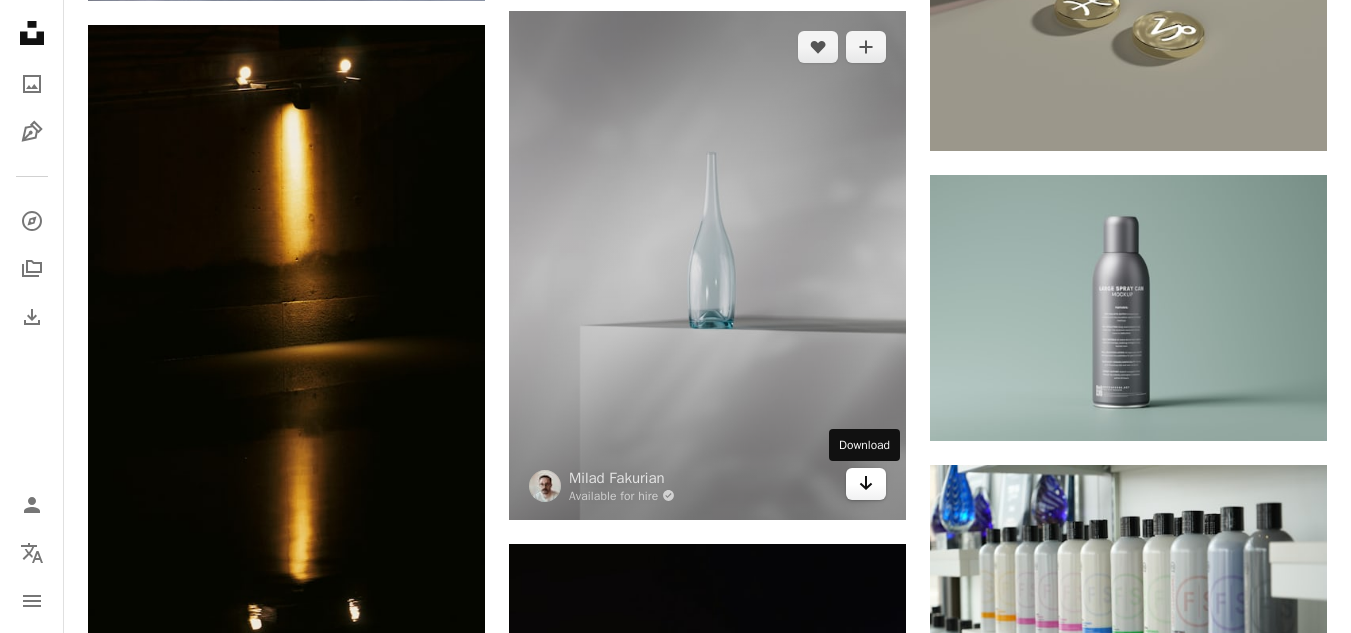 click on "Arrow pointing down" at bounding box center [866, 484] 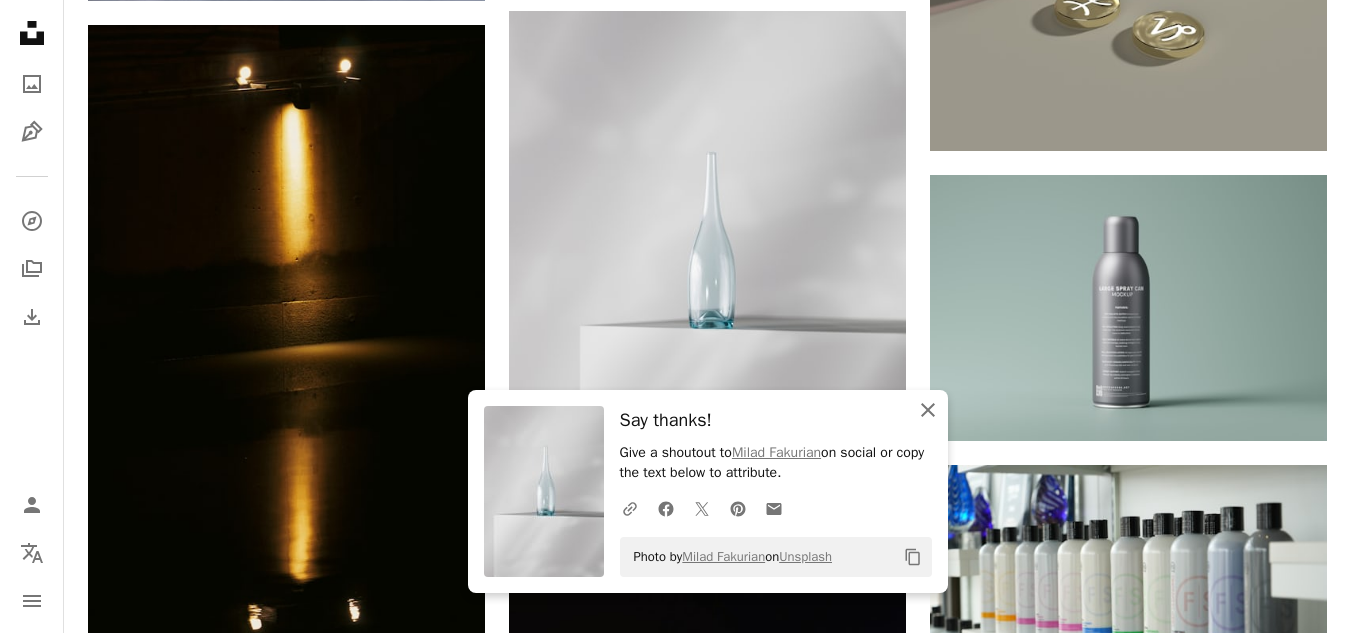 click on "An X shape" 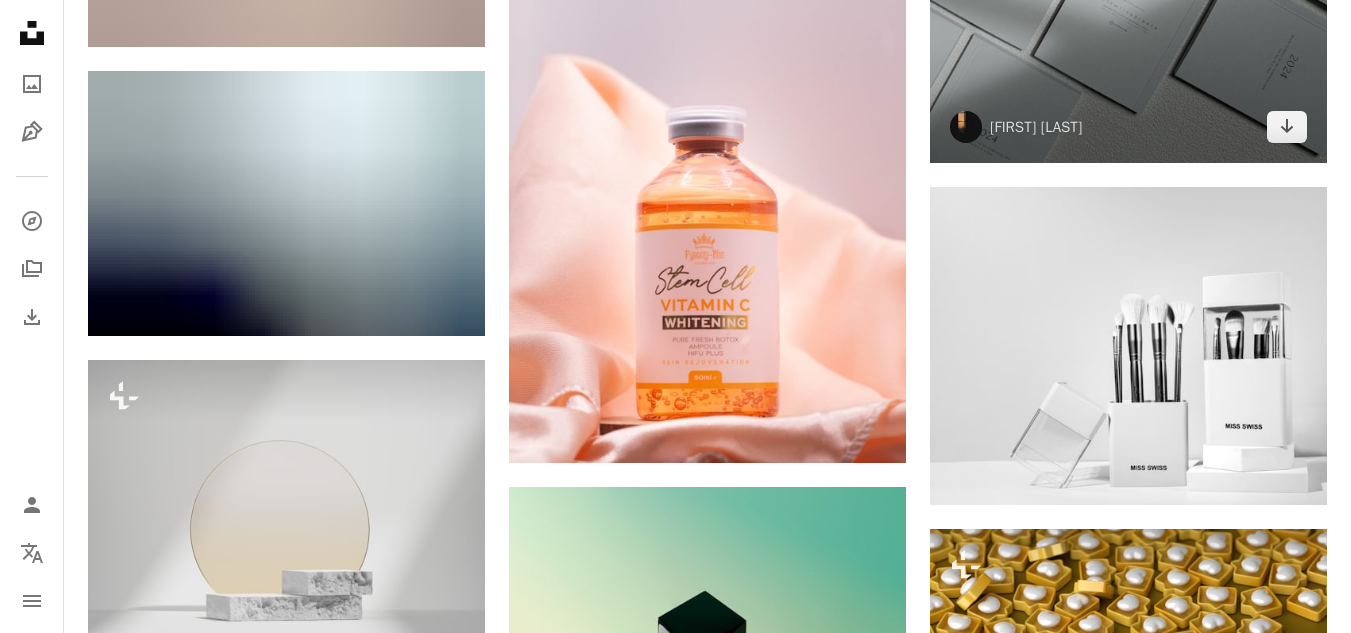scroll, scrollTop: 64700, scrollLeft: 0, axis: vertical 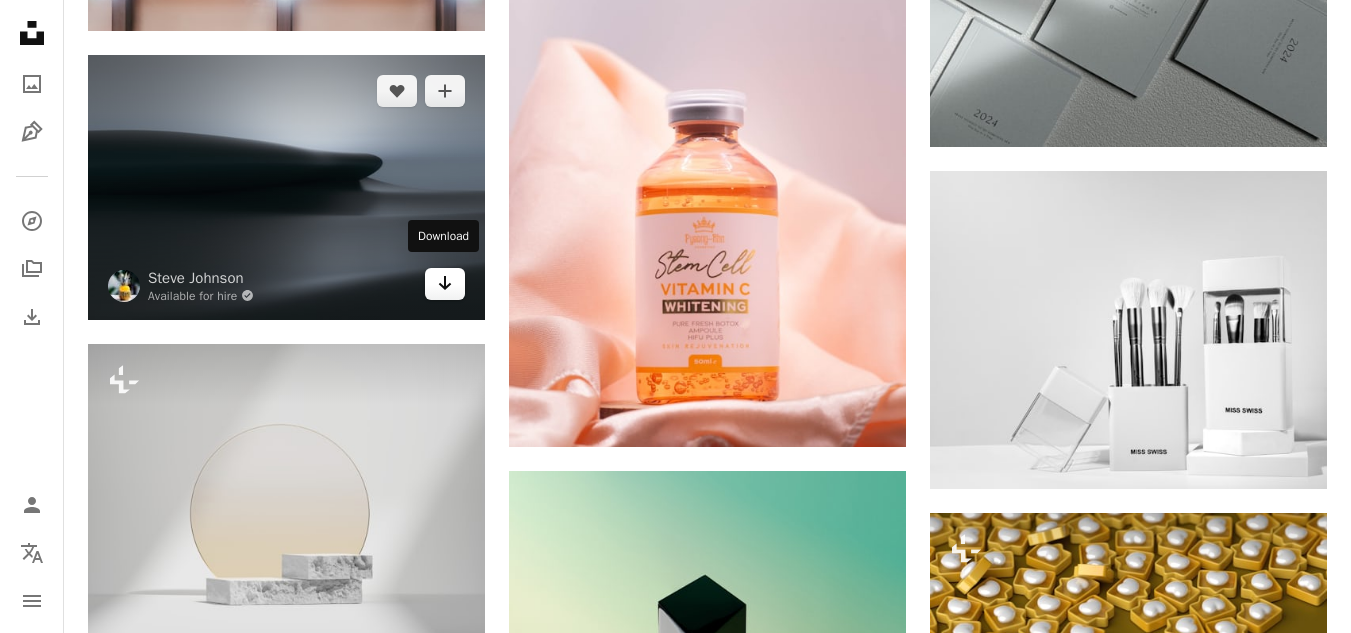 click on "Arrow pointing down" 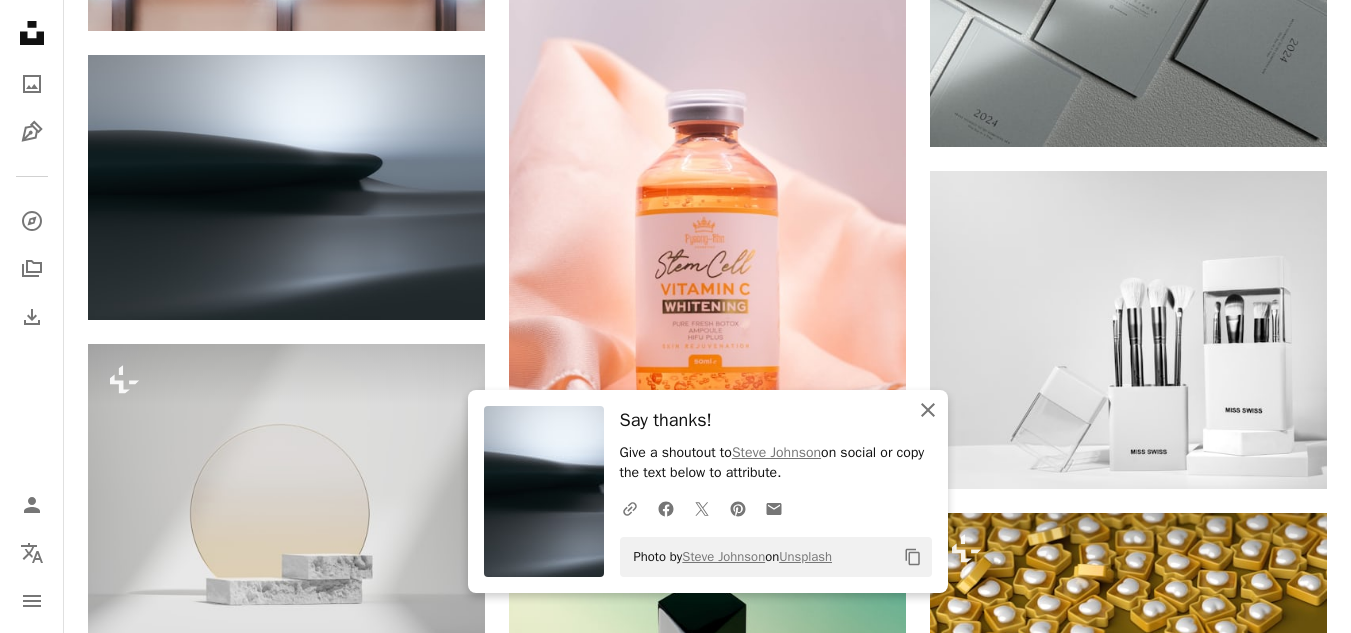 click 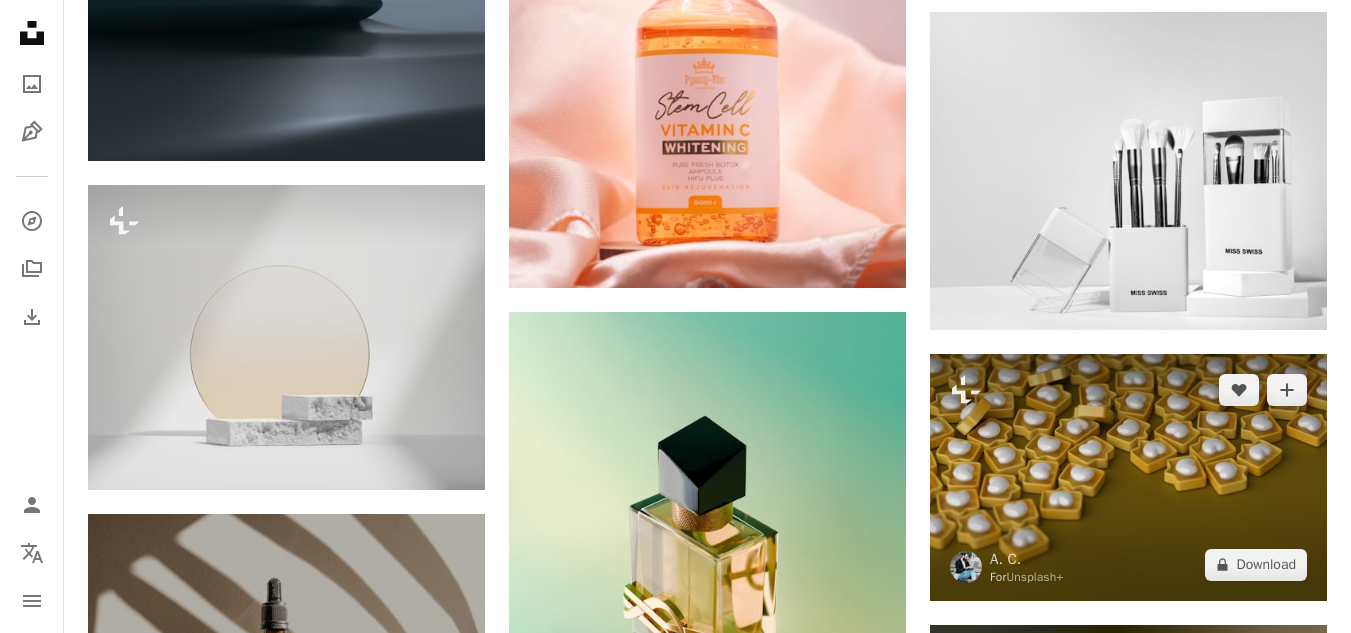 scroll, scrollTop: 65100, scrollLeft: 0, axis: vertical 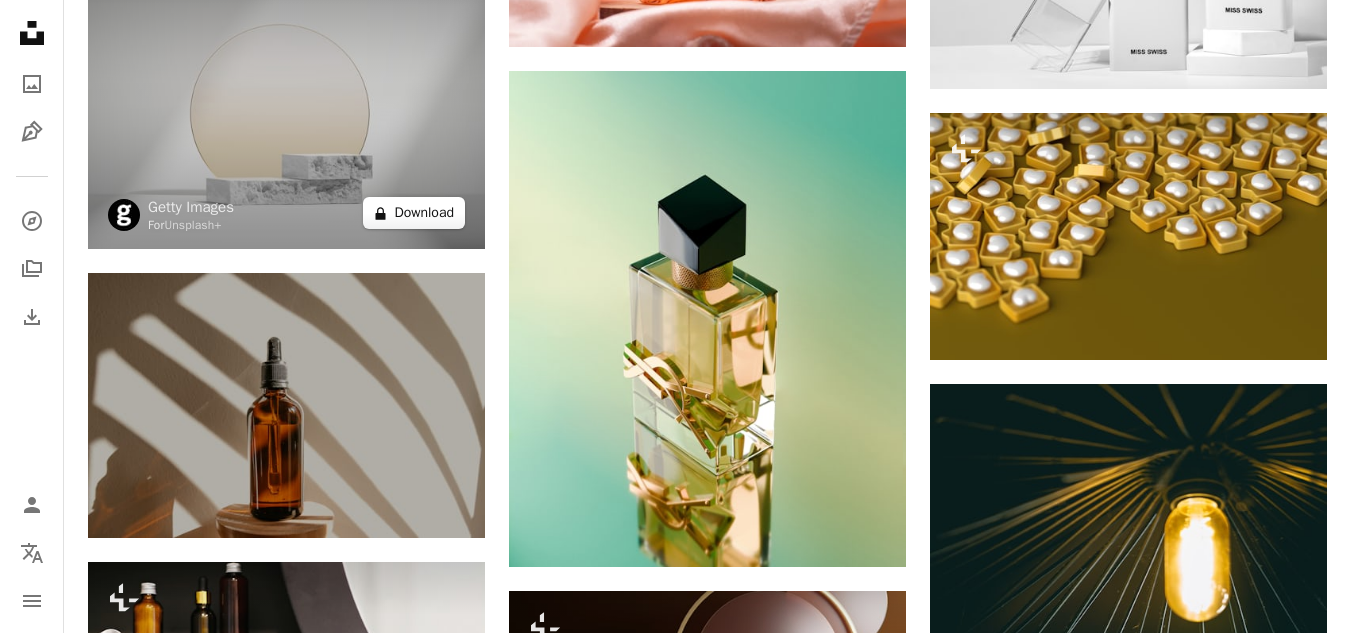 click on "A lock Download" at bounding box center (414, 213) 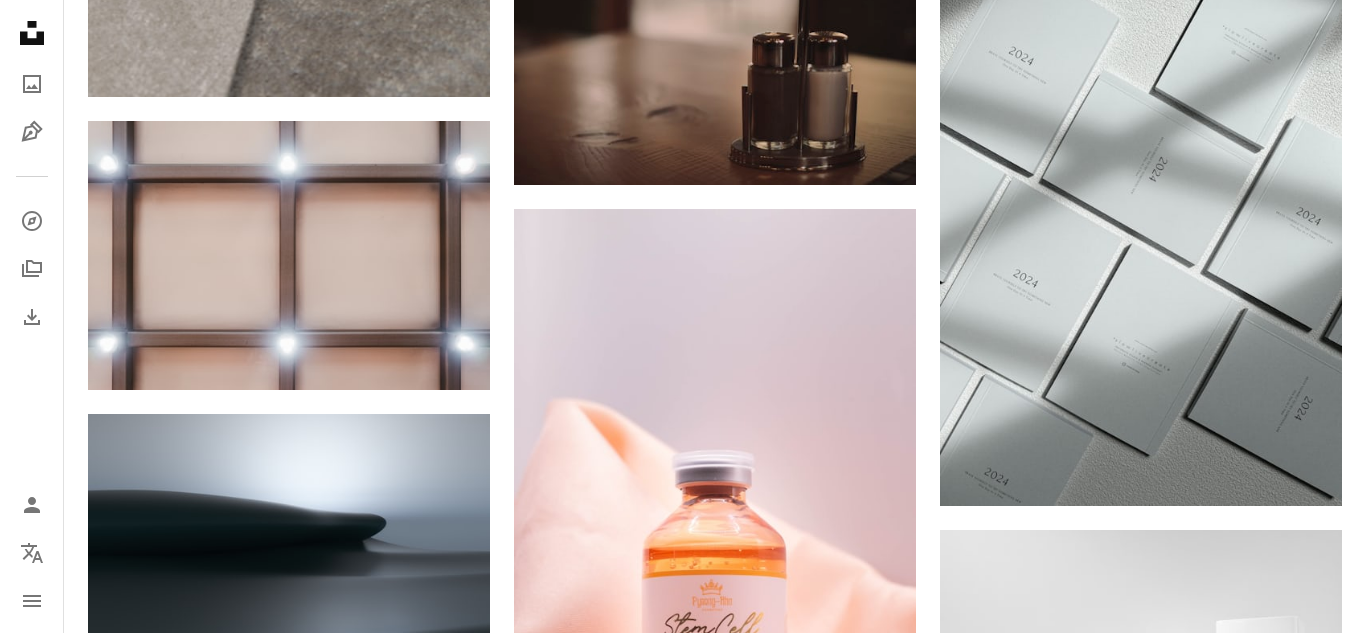 click on "An X shape Premium, ready to use images. Get unlimited access. A plus sign Members-only content added monthly A plus sign Unlimited royalty-free downloads A plus sign Illustrations  New A plus sign Enhanced legal protections yearly 66%  off monthly $12   $4 USD per month * Get  Unsplash+ * When paid annually, billed upfront  $48 Taxes where applicable. Renews automatically. Cancel anytime." at bounding box center (683, 4083) 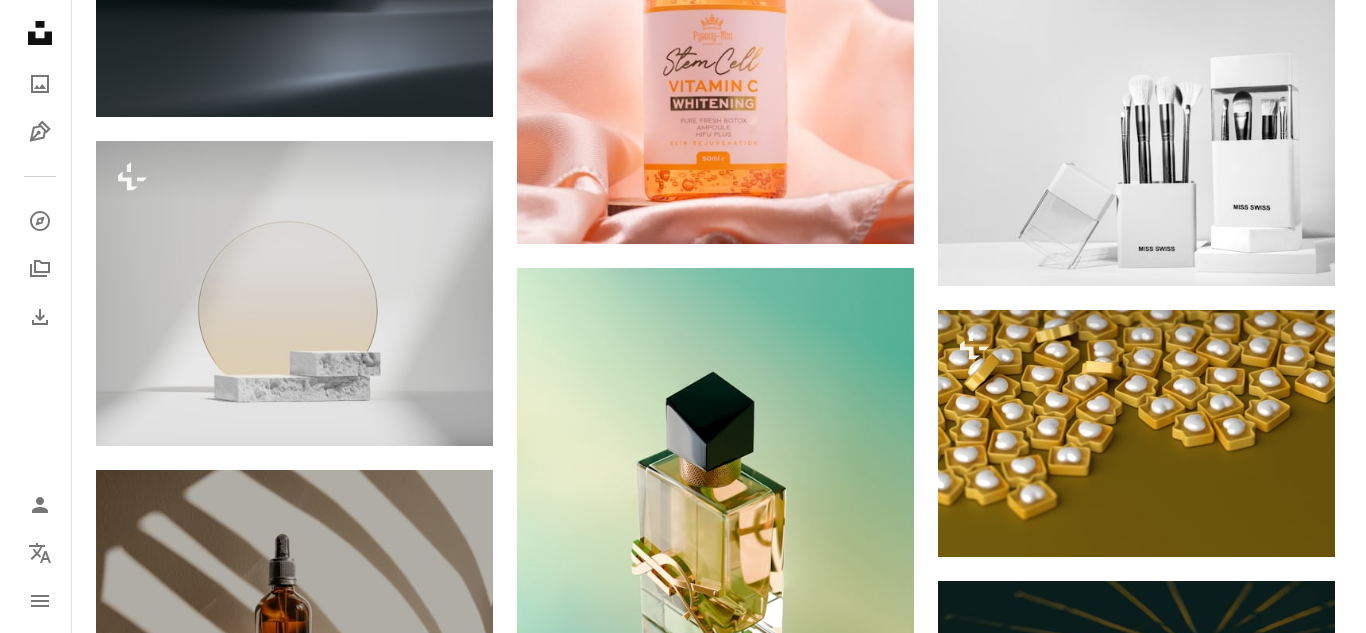 scroll, scrollTop: 64900, scrollLeft: 0, axis: vertical 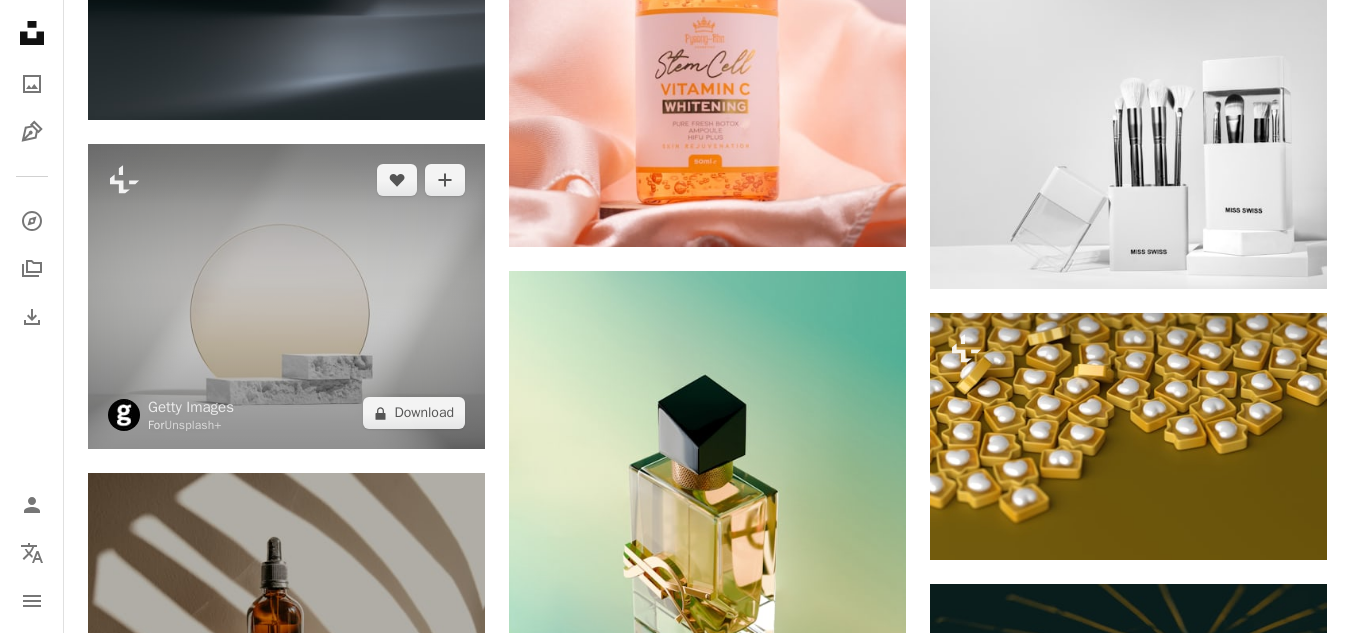 click at bounding box center (286, 297) 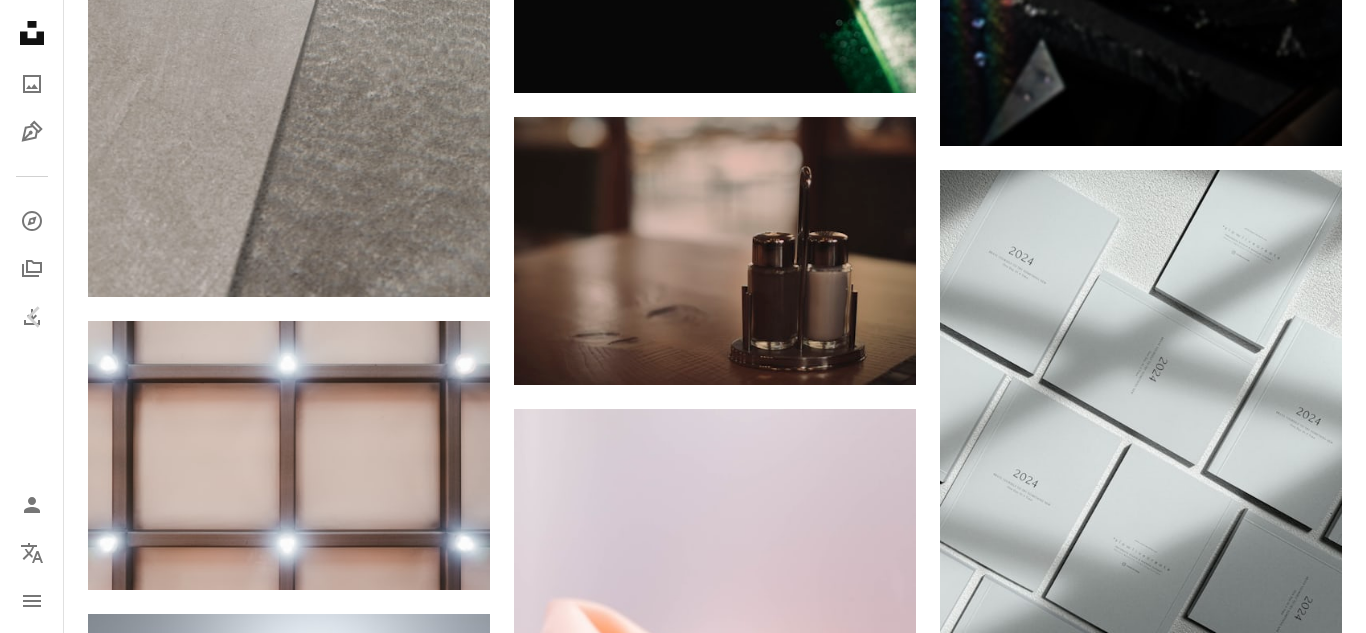scroll, scrollTop: 100, scrollLeft: 0, axis: vertical 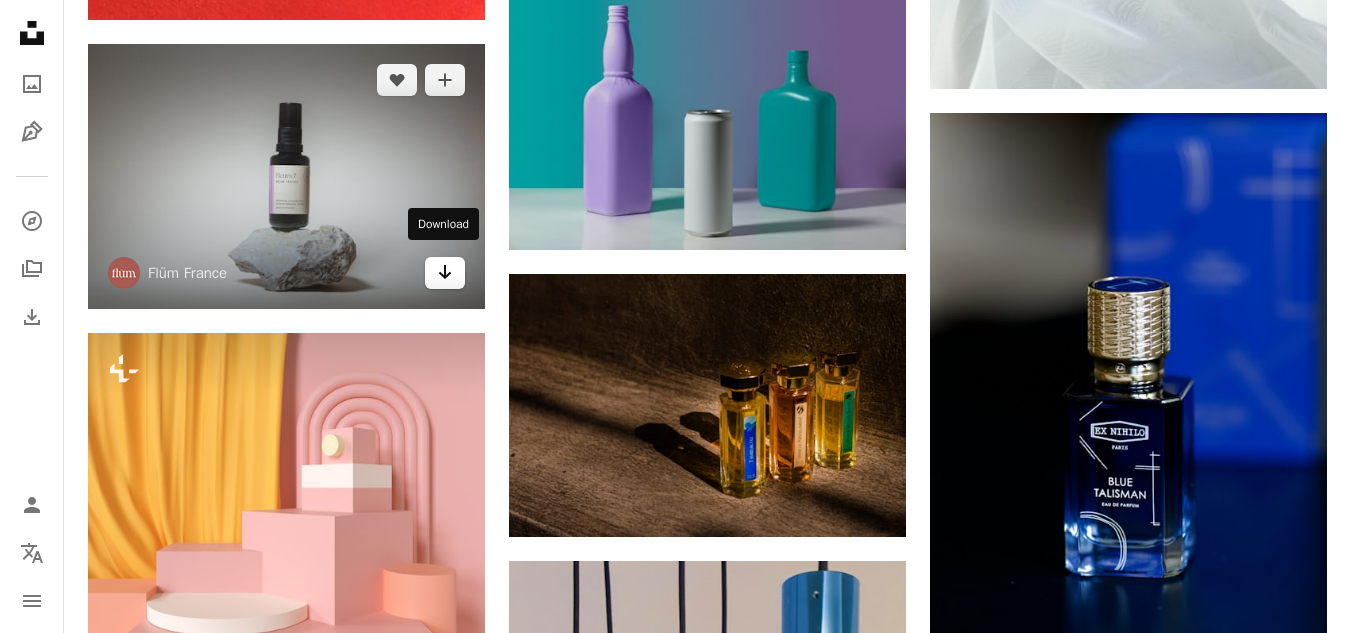 click on "Arrow pointing down" 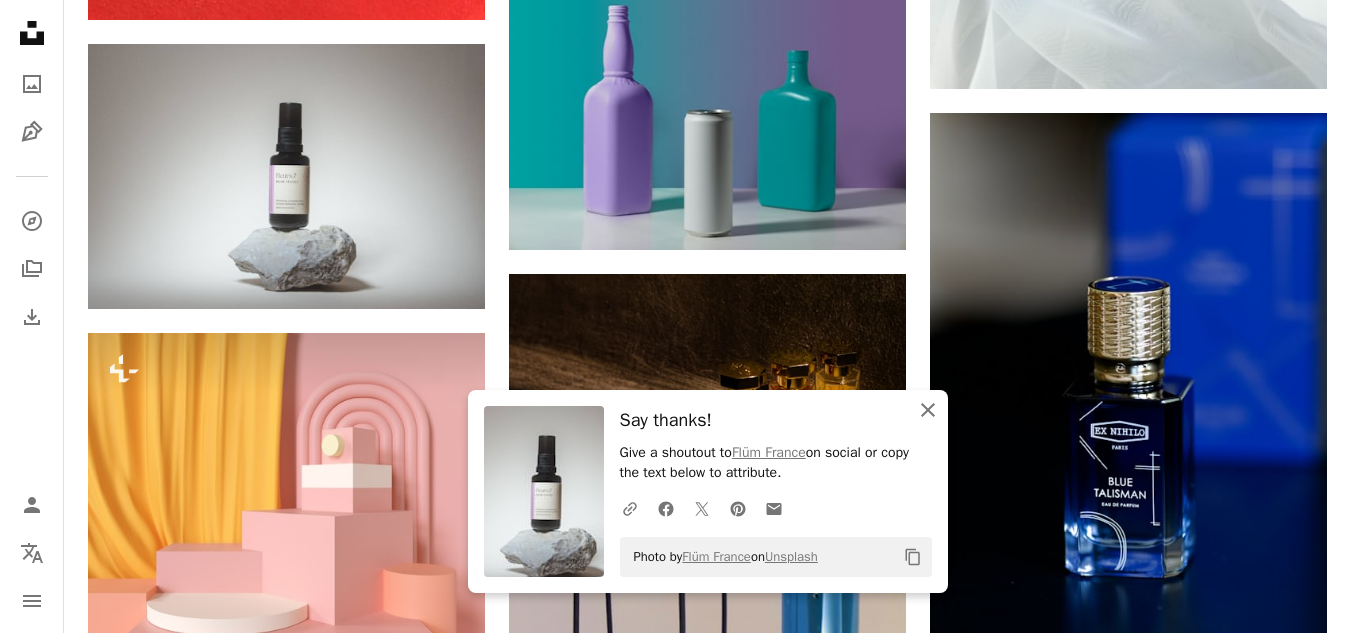 click 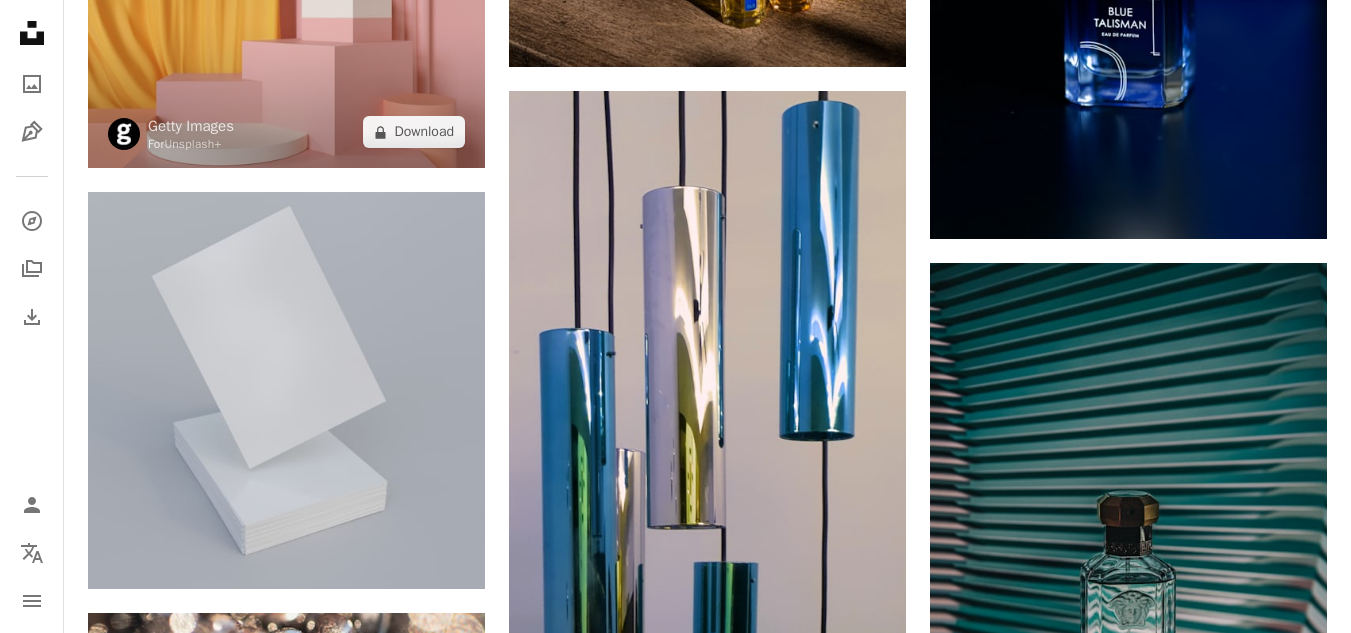 scroll, scrollTop: 86800, scrollLeft: 0, axis: vertical 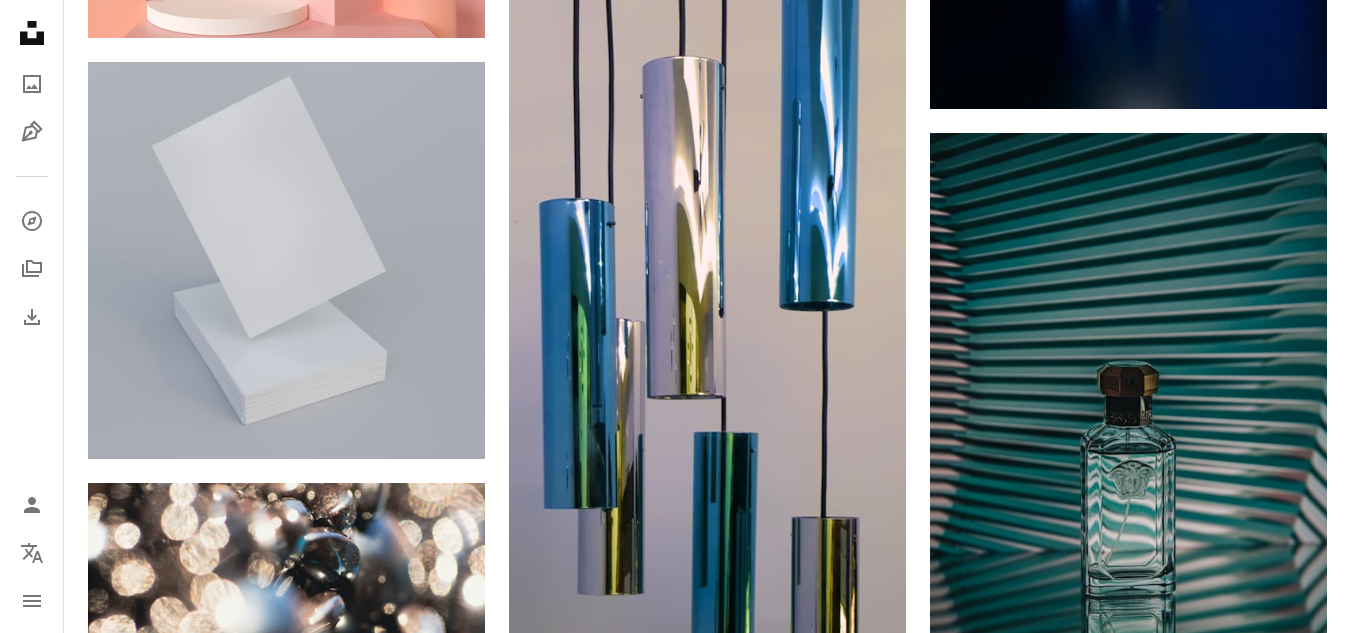 click at bounding box center [1336, 618] 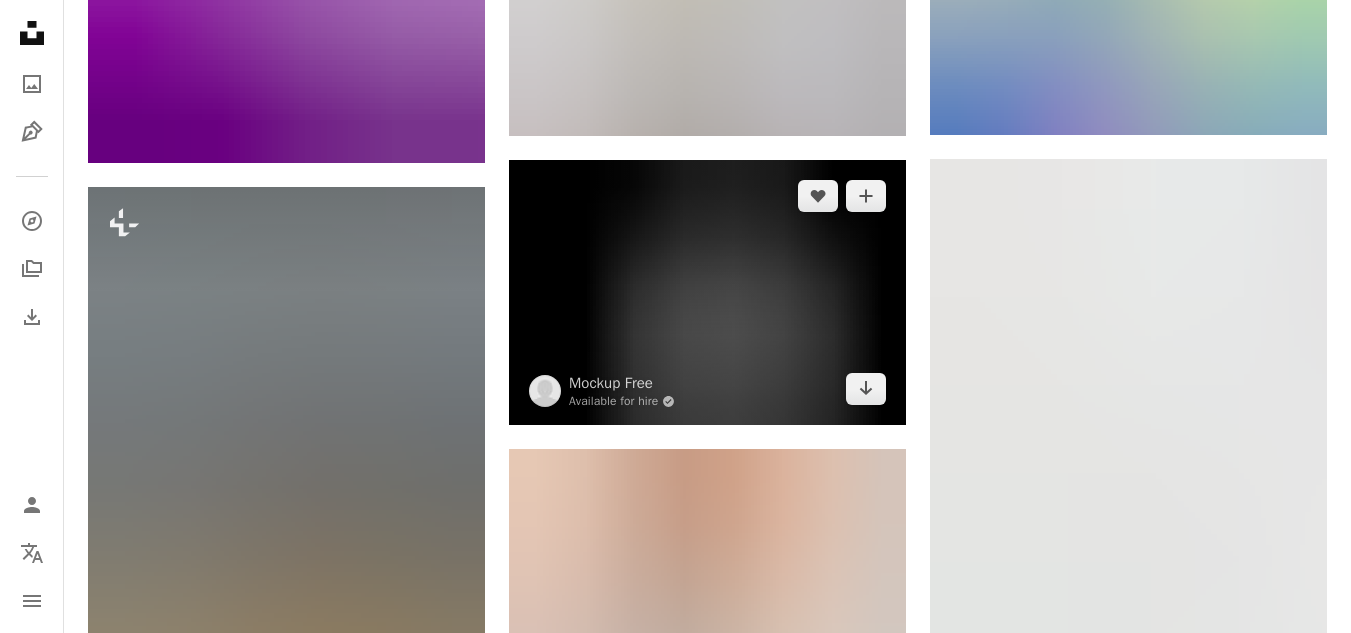 scroll, scrollTop: 89400, scrollLeft: 0, axis: vertical 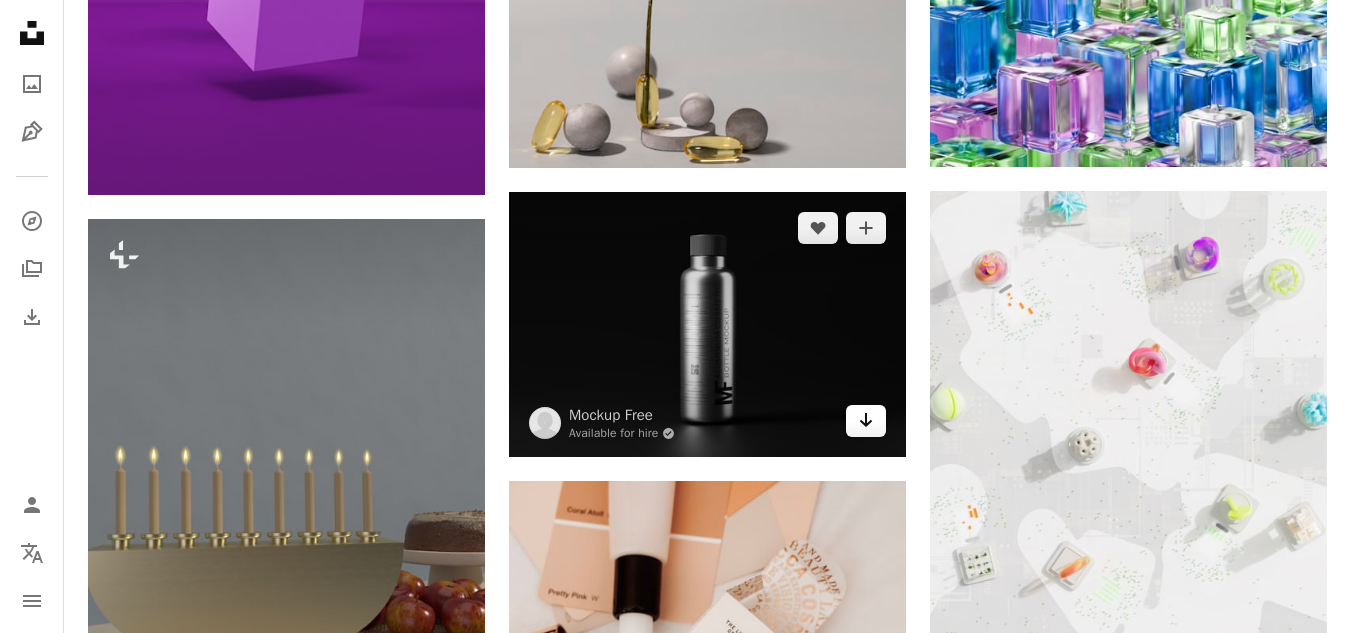 click on "Arrow pointing down" 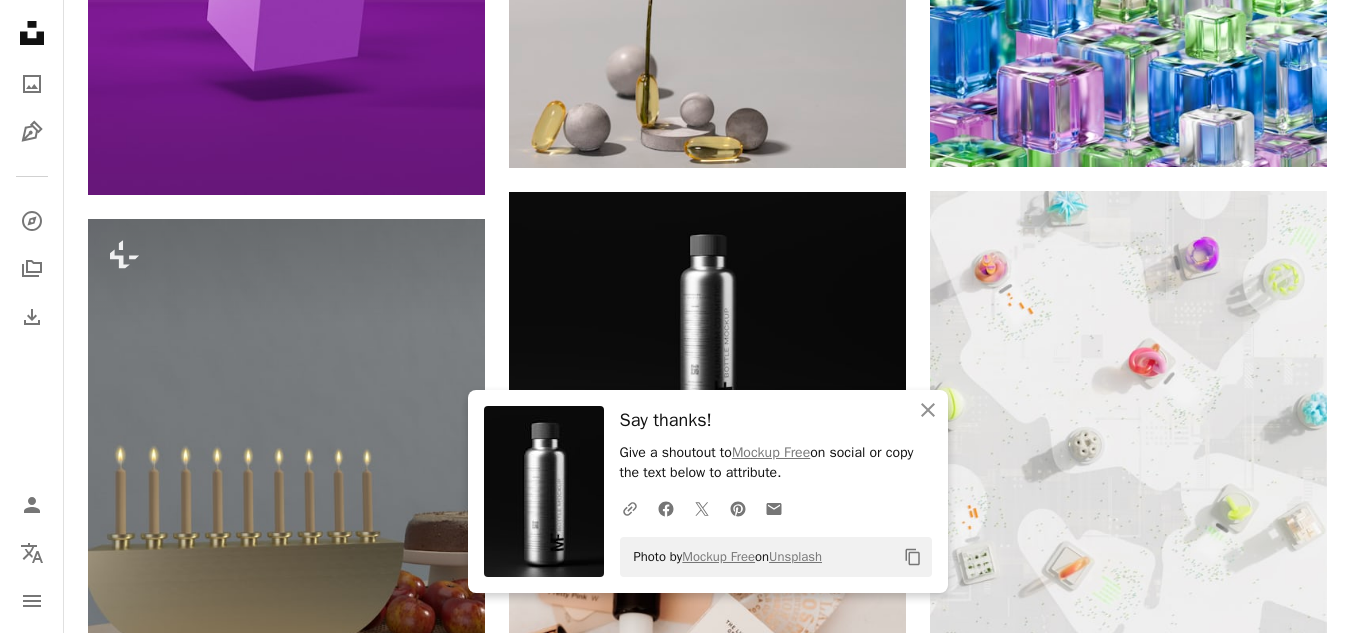 click on "A plus sign [FIRST] [LAST] For Unsplash+ A lock Download A heart A plus sign [FIRST] [LAST] Available for hire A checkmark inside of a circle Arrow pointing down Plus sign [FIRST] [LAST] For Unsplash+ A lock Download A heart A plus sign [FIRST] [LAST] Available for hire A checkmark inside of a circle Arrow pointing down A heart A plus sign [FIRST] [LAST] Available for hire A checkmark inside of a circle Arrow pointing down A heart A plus sign Plus sign [FIRST] [LAST] For Unsplash+ A lock Download A heart A plus sign [FIRST] [LAST] Available for hire A checkmark inside of a circle Arrow pointing down Plus sign [FIRST] [LAST] For Unsplash+ A lock Download The best in on-brand content creation A heart" at bounding box center (707, -42060) 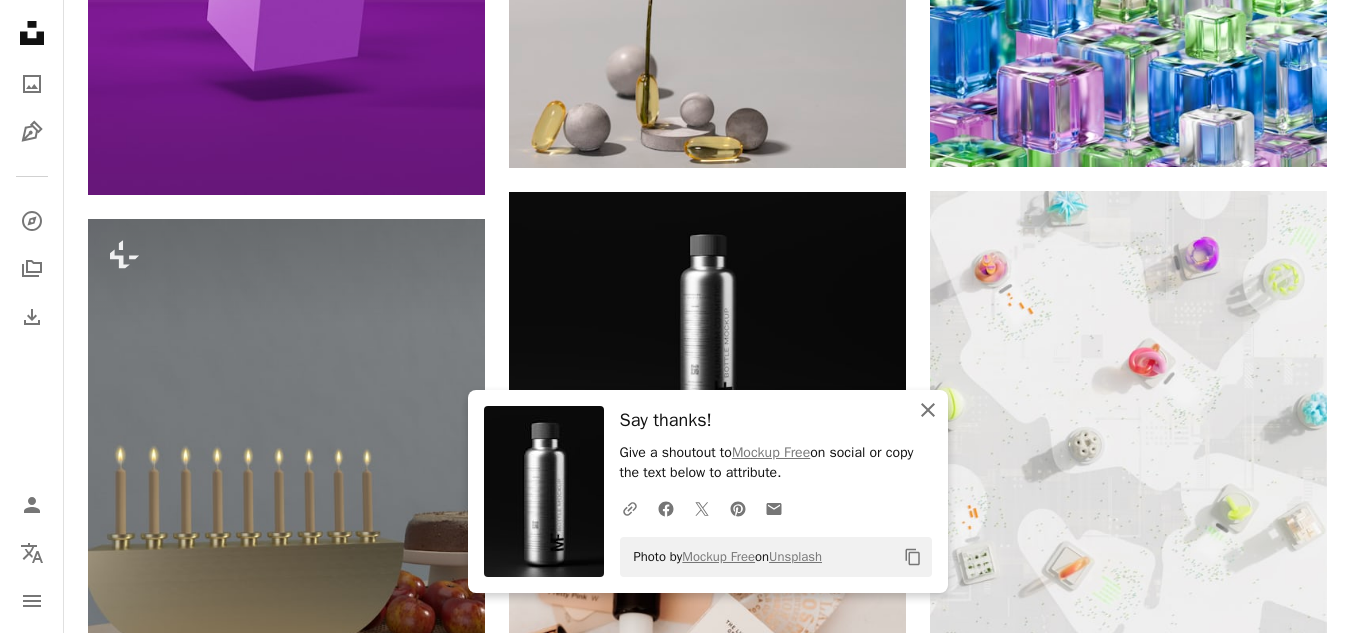 click on "An X shape" 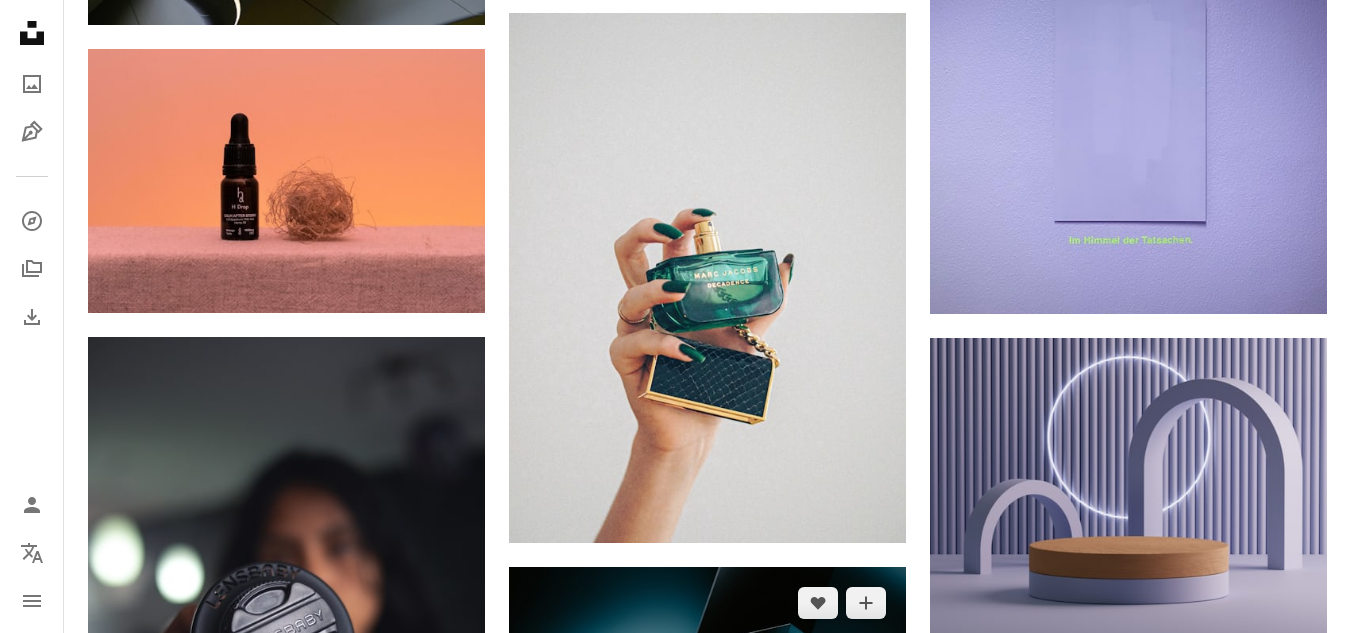 scroll, scrollTop: 165000, scrollLeft: 0, axis: vertical 